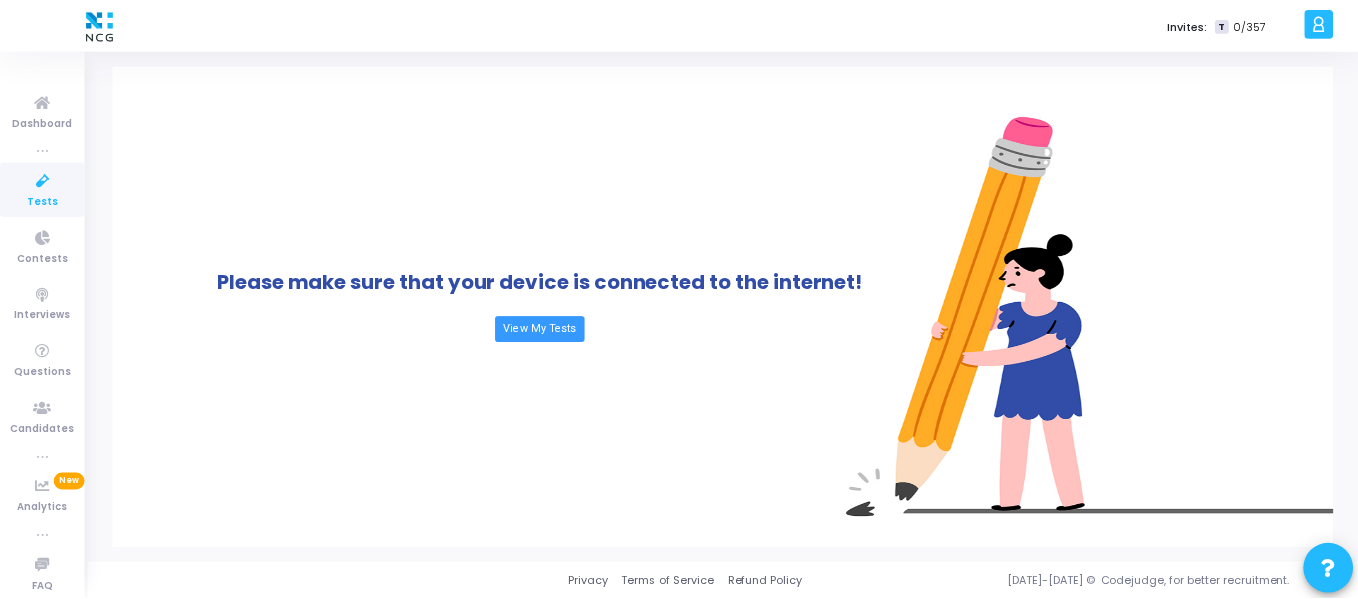 scroll, scrollTop: 0, scrollLeft: 0, axis: both 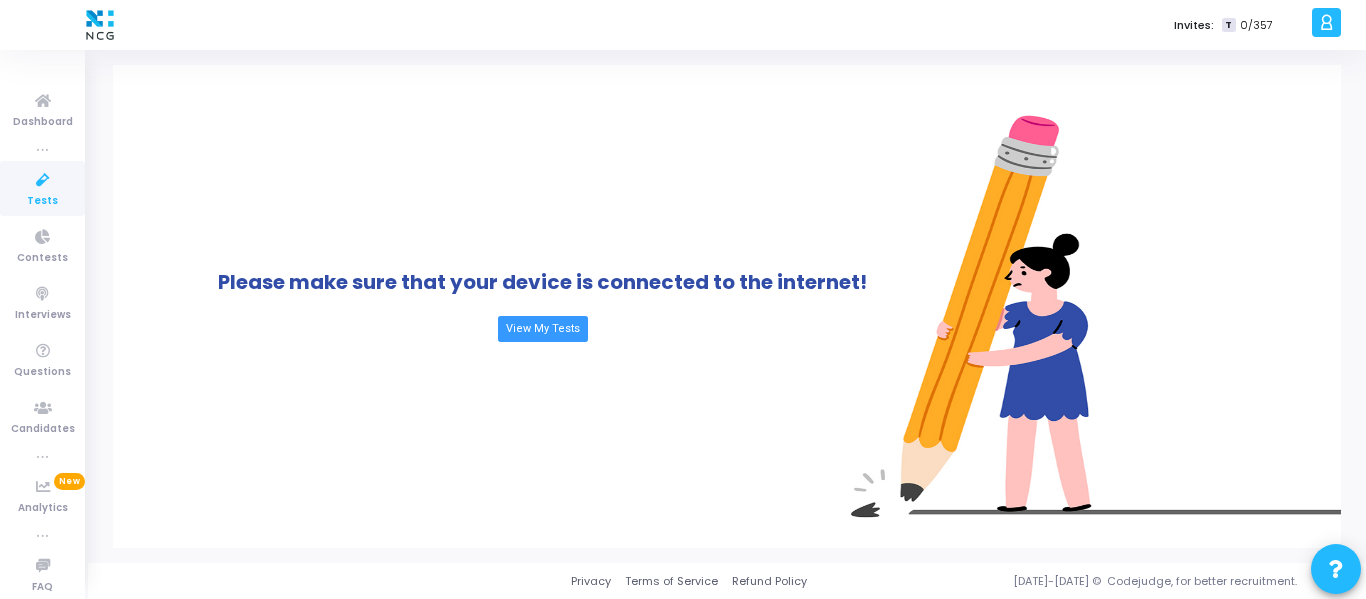 click at bounding box center [43, 180] 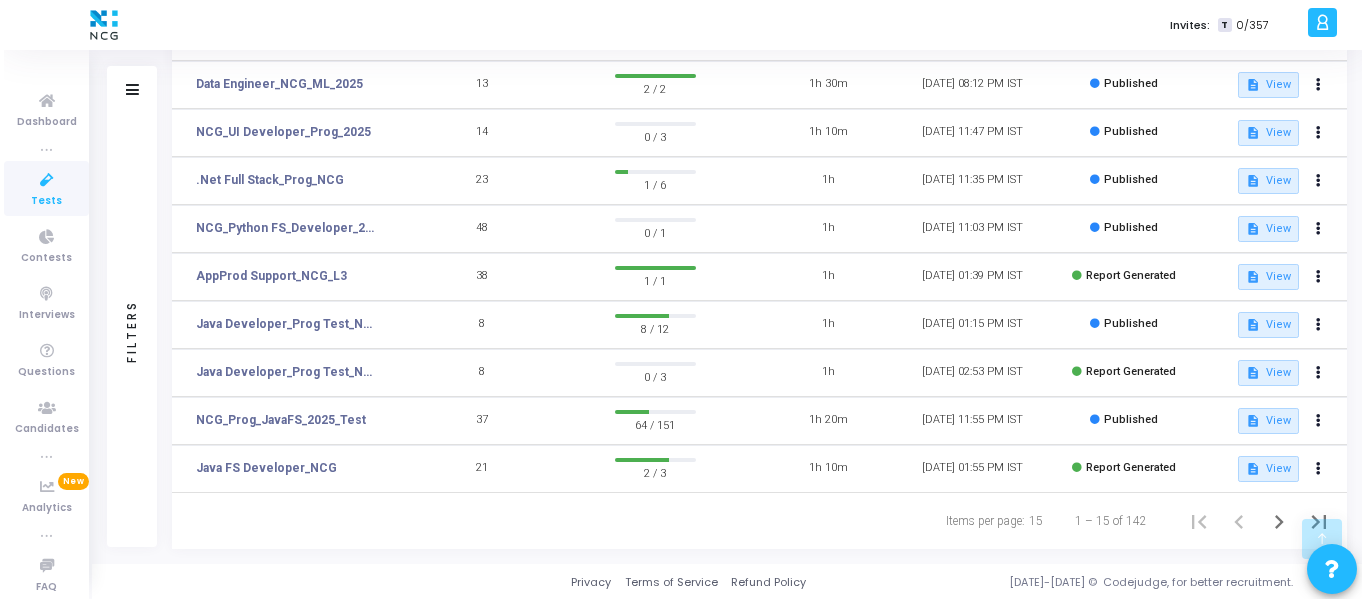 scroll, scrollTop: 0, scrollLeft: 0, axis: both 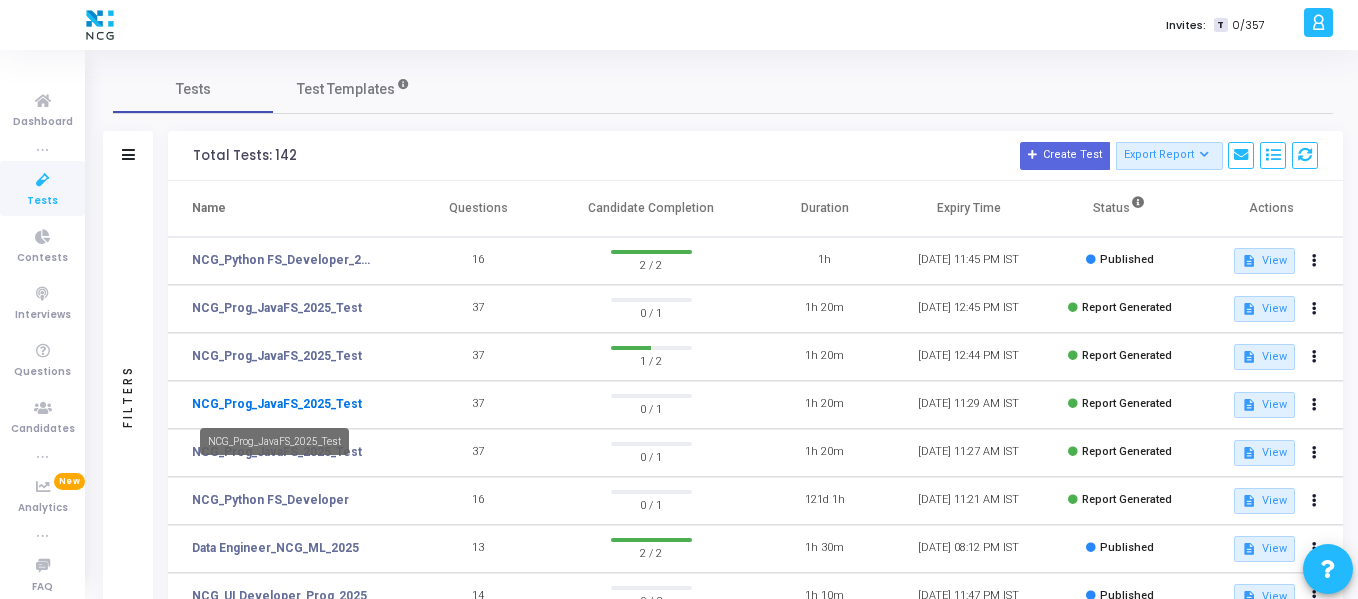 click on "NCG_Prog_JavaFS_2025_Test" 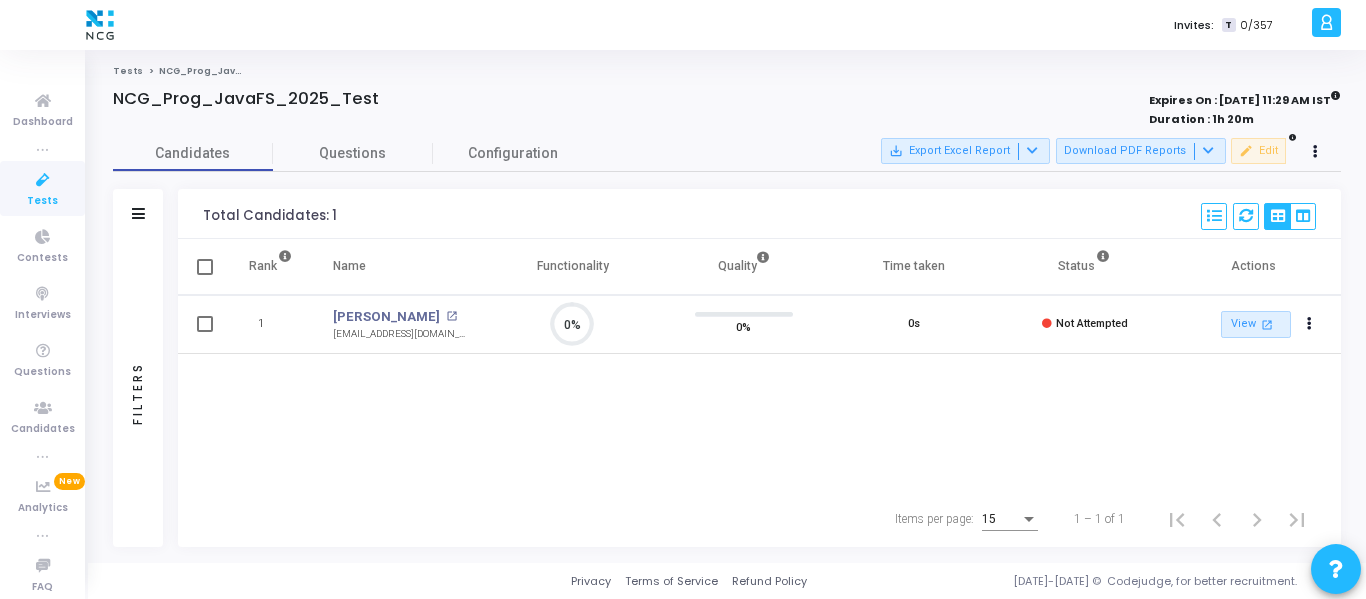 scroll, scrollTop: 9, scrollLeft: 9, axis: both 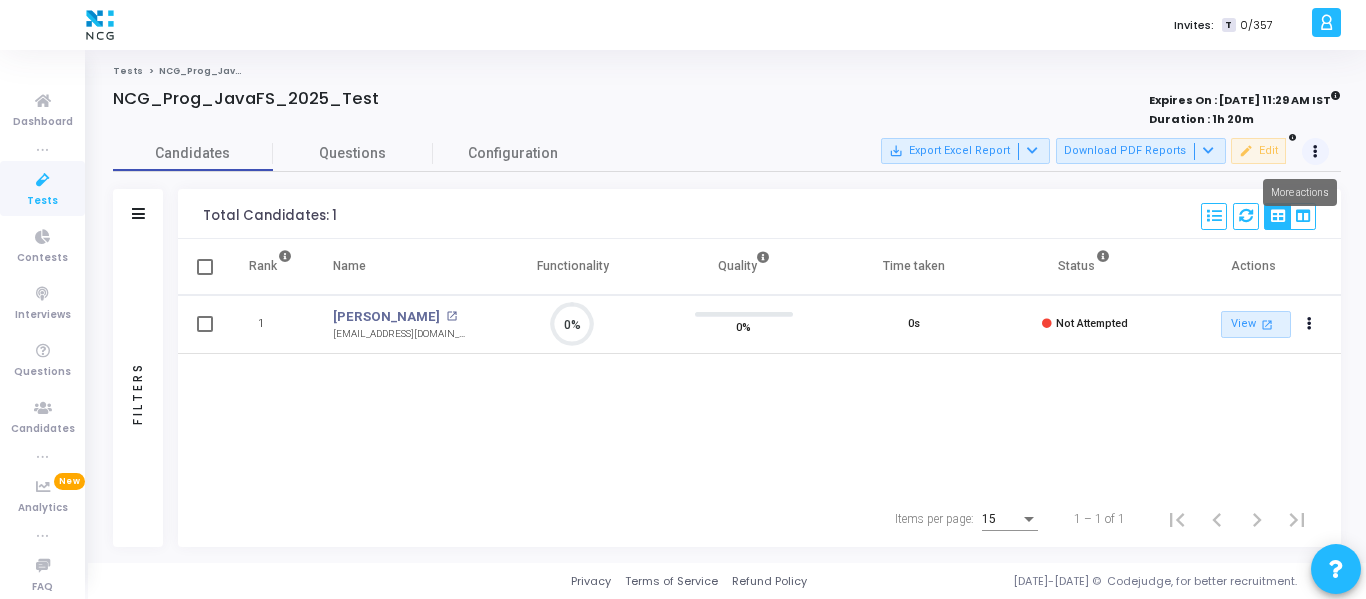 click at bounding box center (1316, 152) 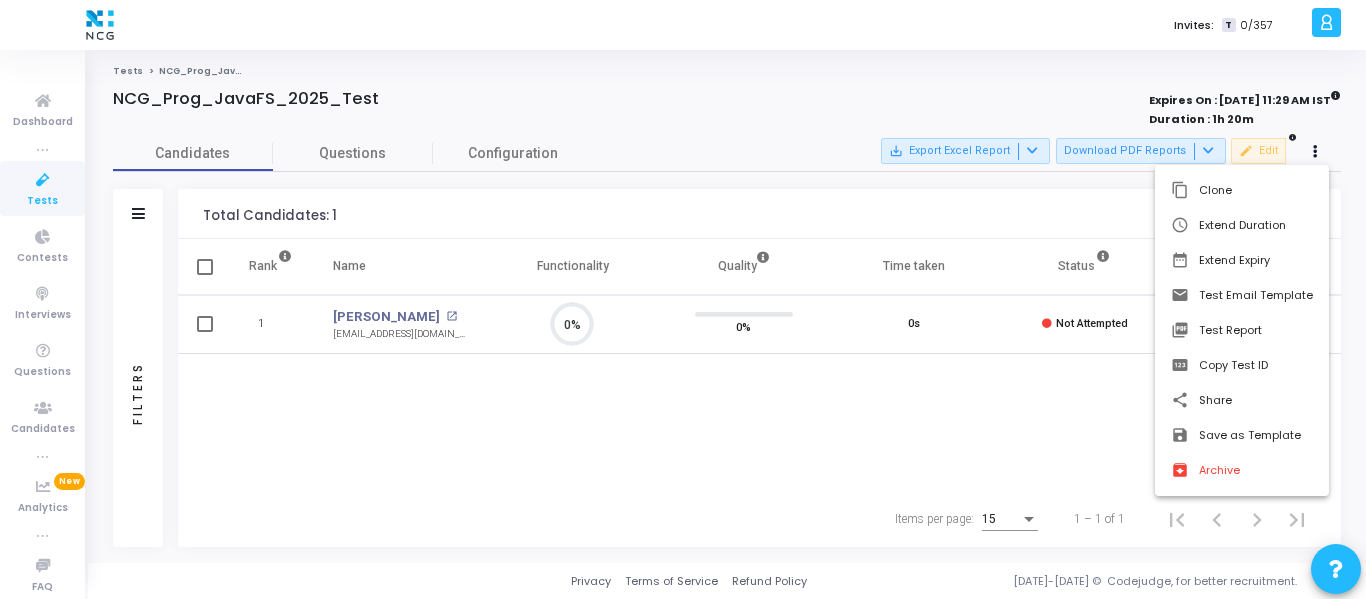 click at bounding box center (683, 299) 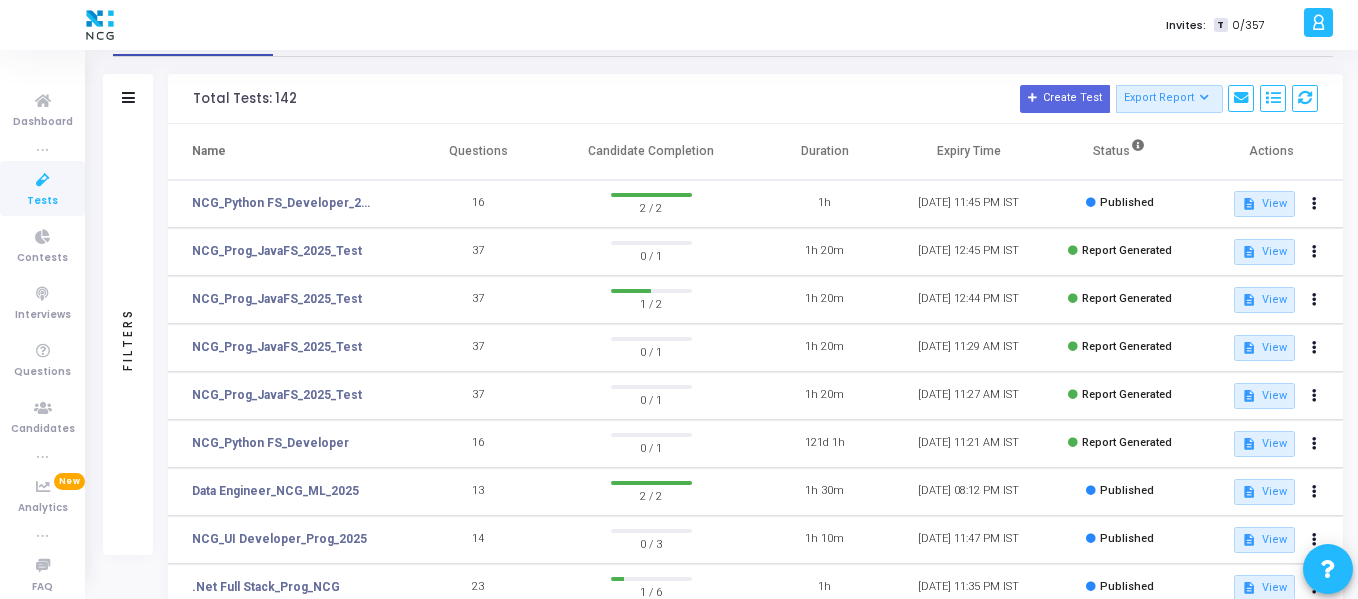 scroll, scrollTop: 58, scrollLeft: 0, axis: vertical 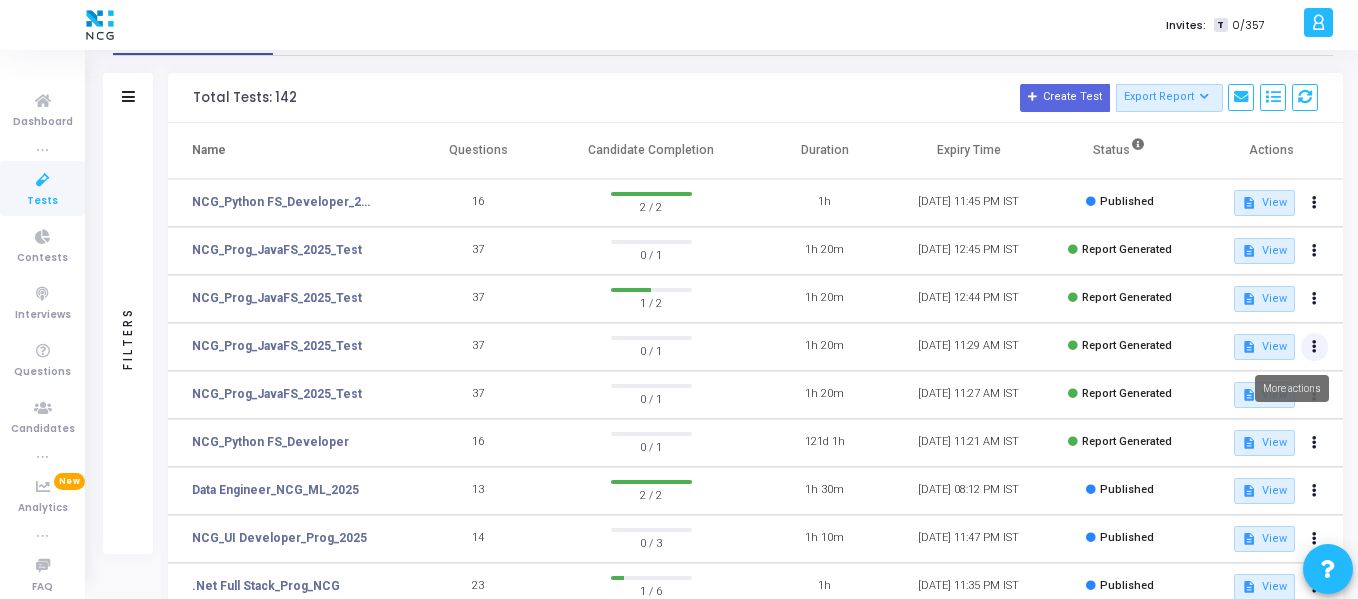 click 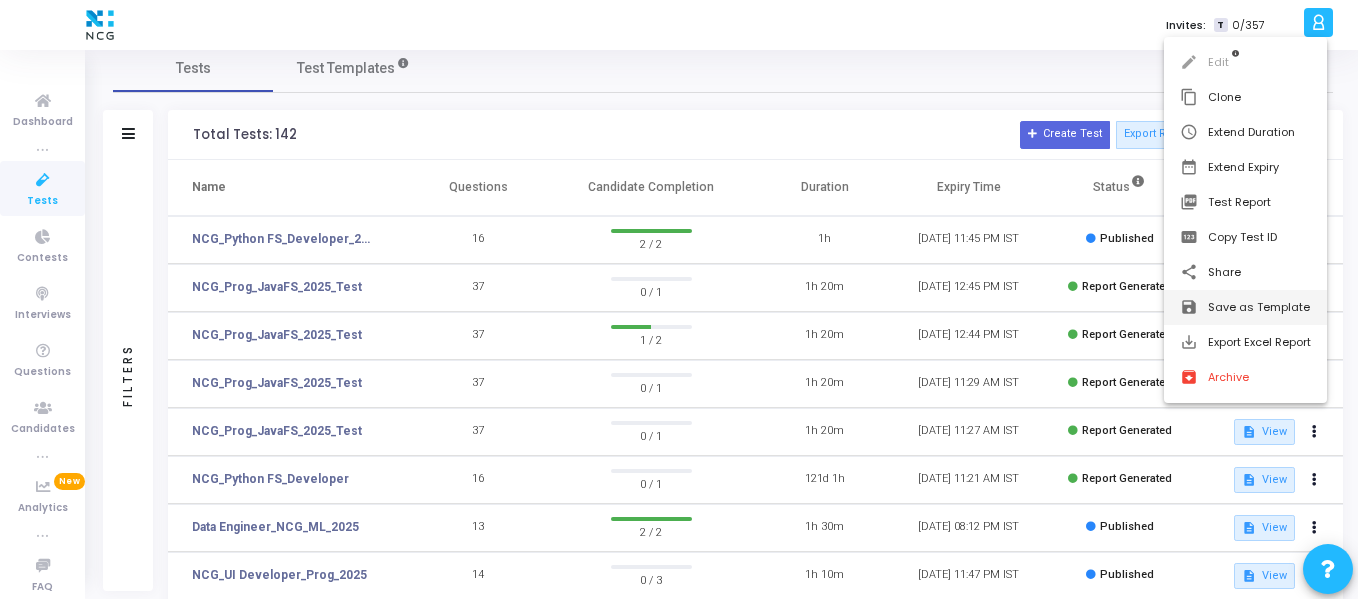 scroll, scrollTop: 20, scrollLeft: 0, axis: vertical 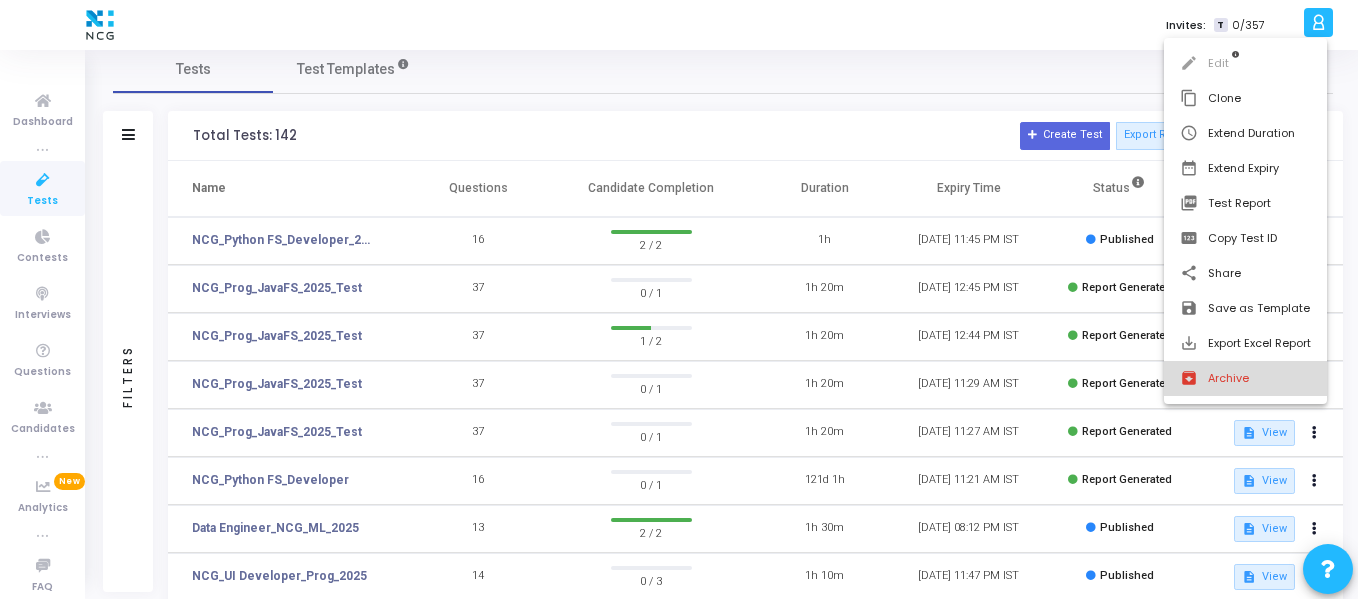 click on "archive  Archive" at bounding box center (1245, 378) 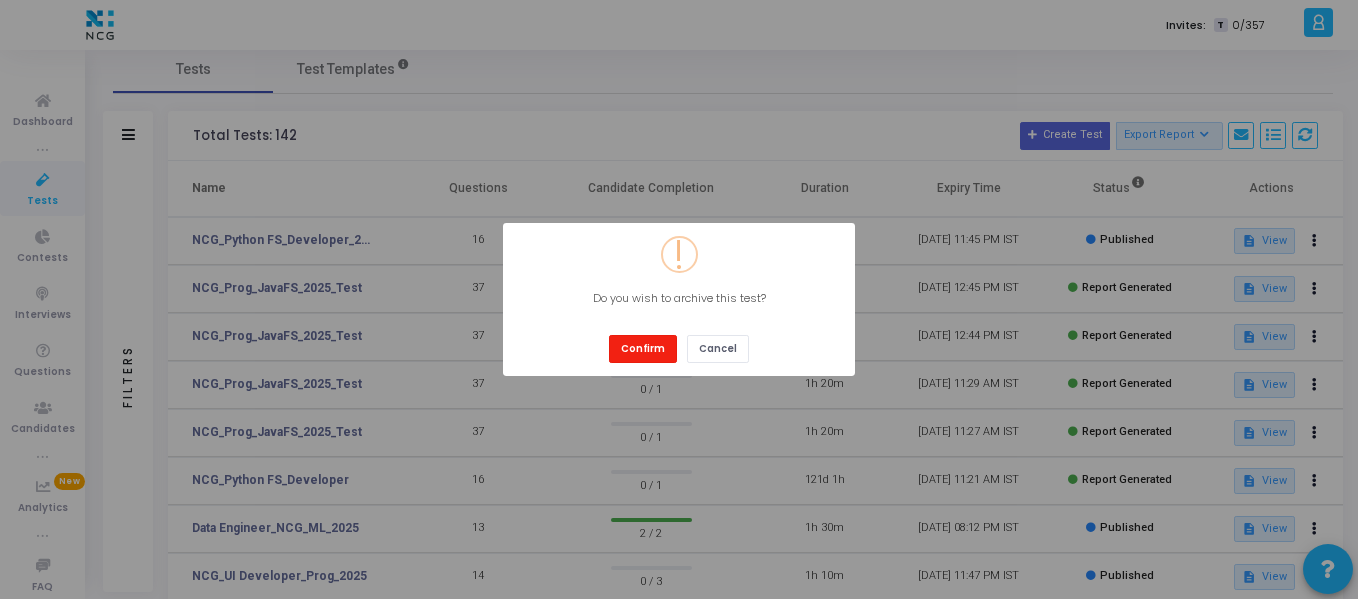 click on "Confirm" at bounding box center (643, 348) 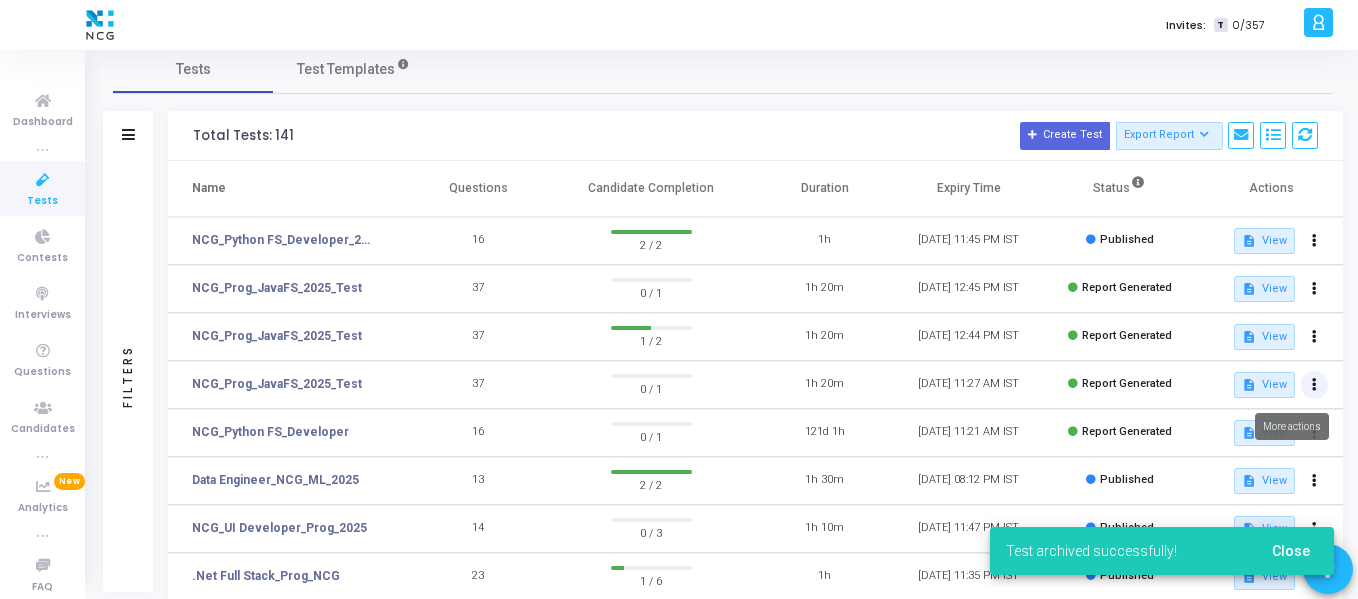 click 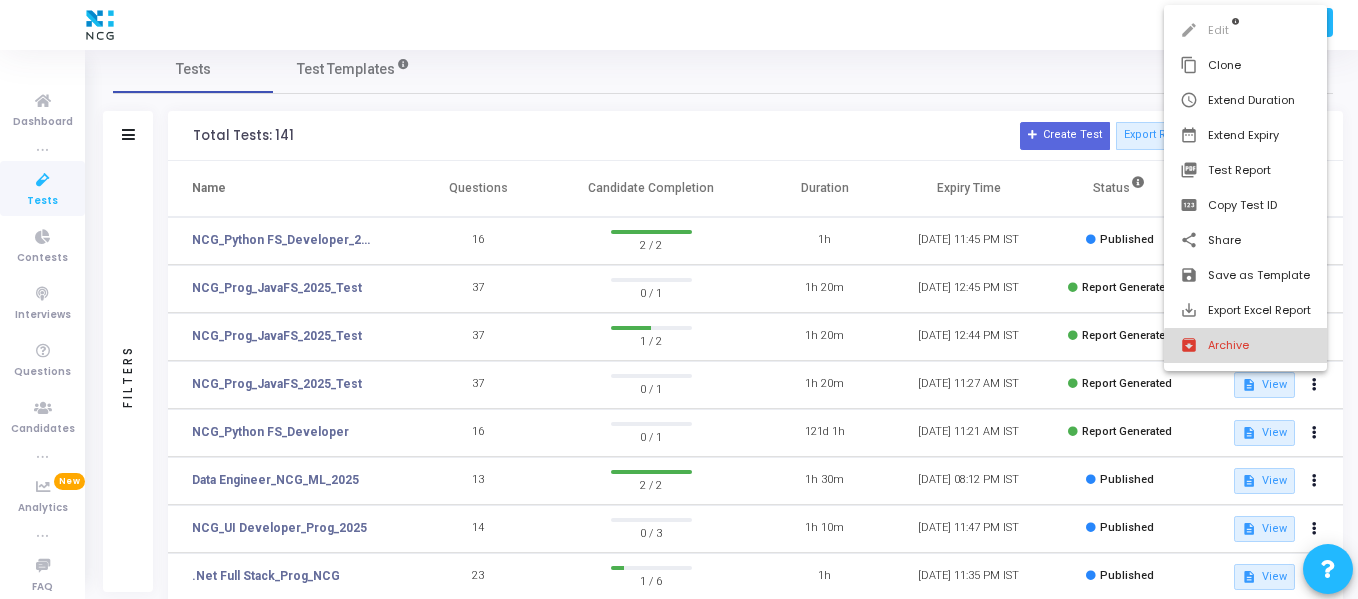 click on "archive  Archive" at bounding box center (1245, 345) 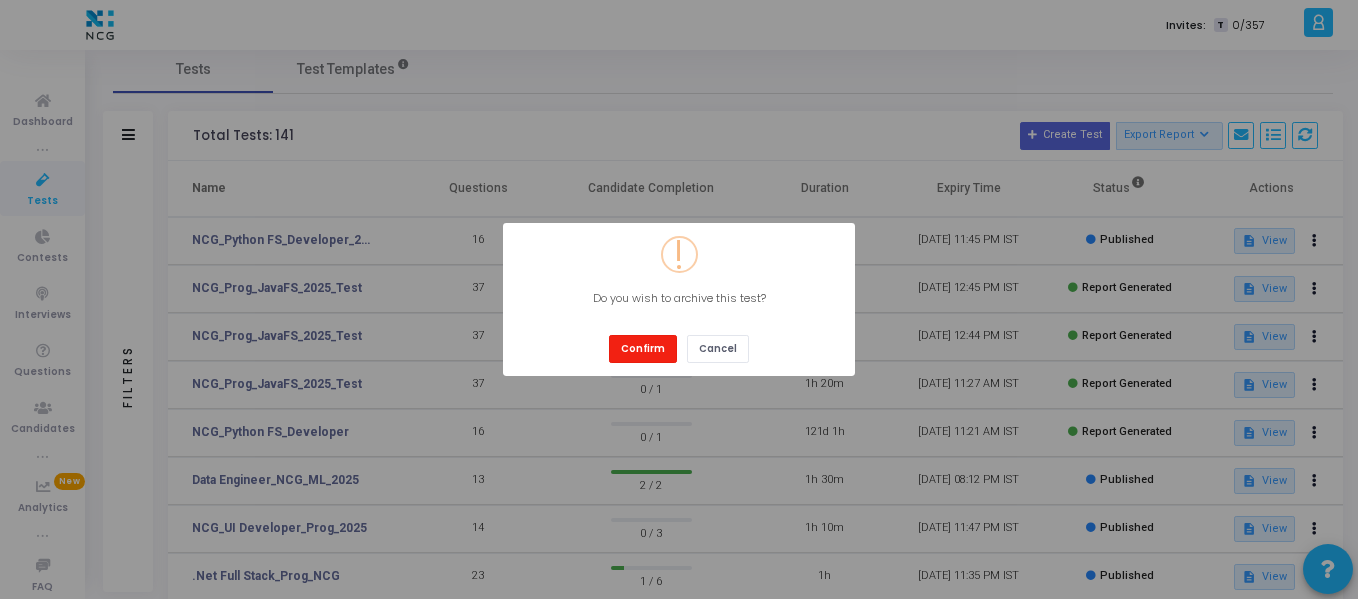 click on "Confirm" at bounding box center [643, 348] 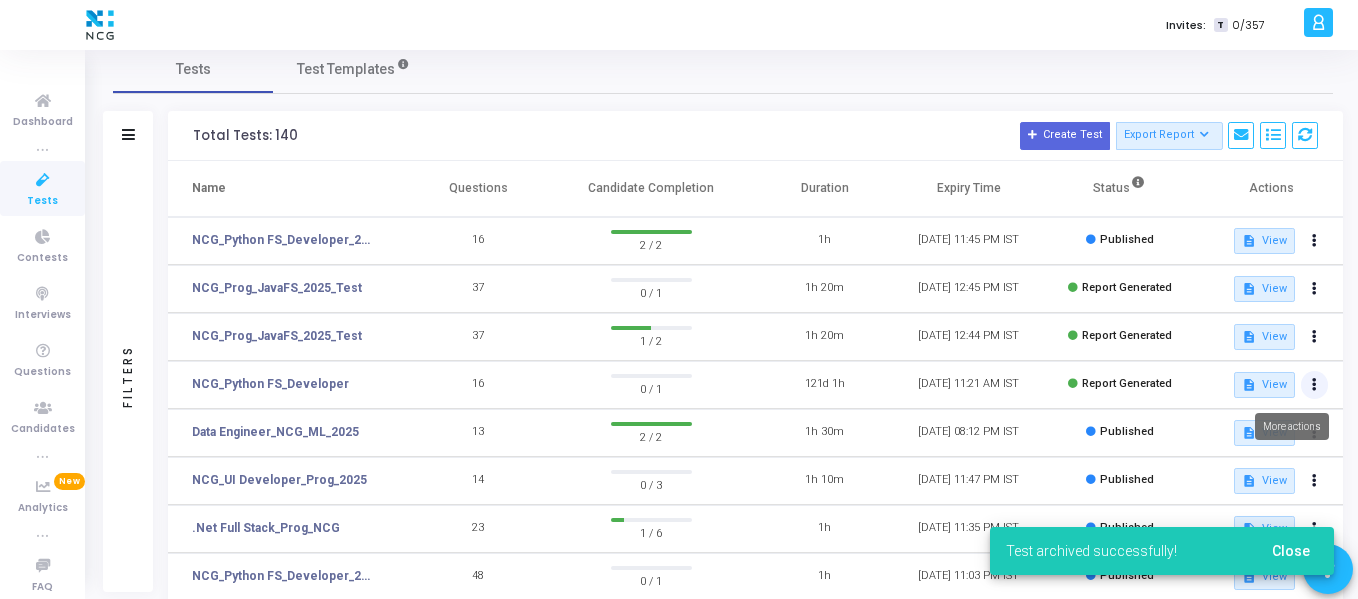 click 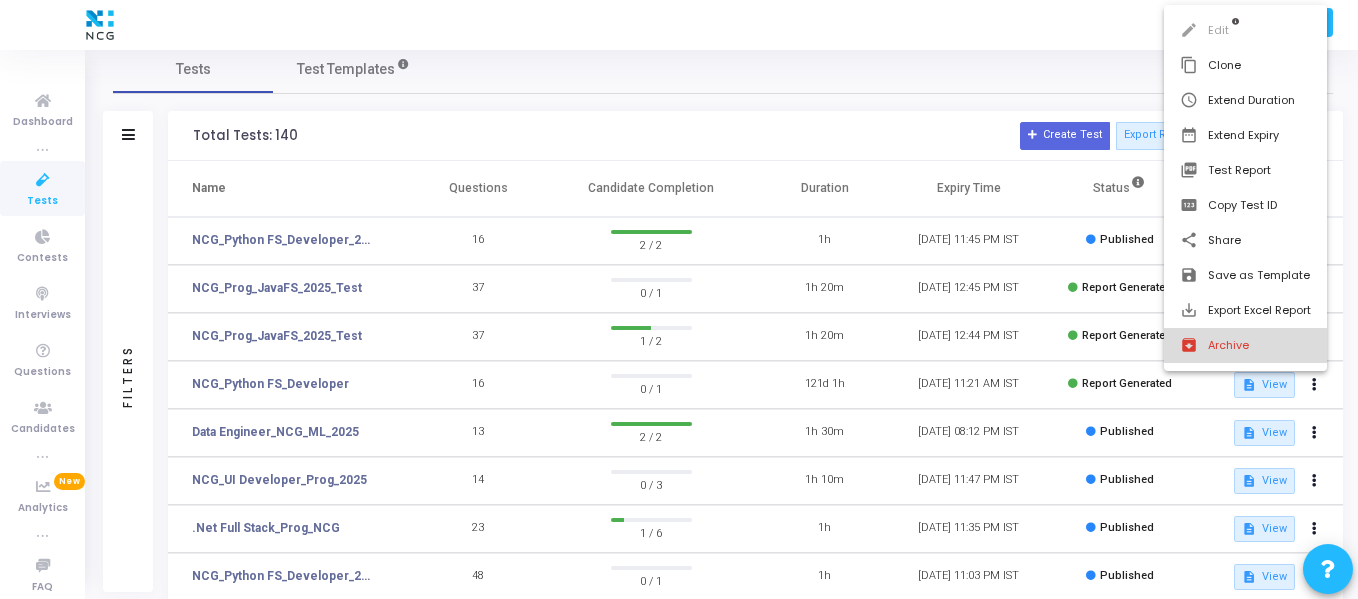 click on "archive  Archive" at bounding box center [1245, 345] 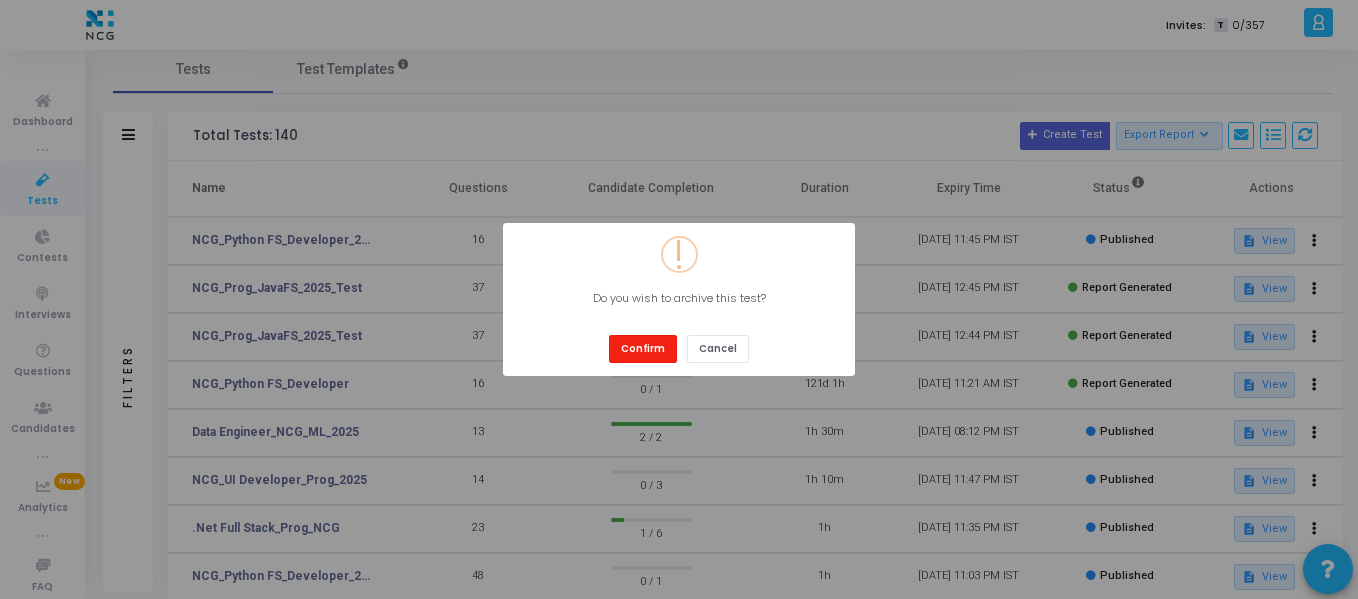 click on "Confirm" at bounding box center (643, 348) 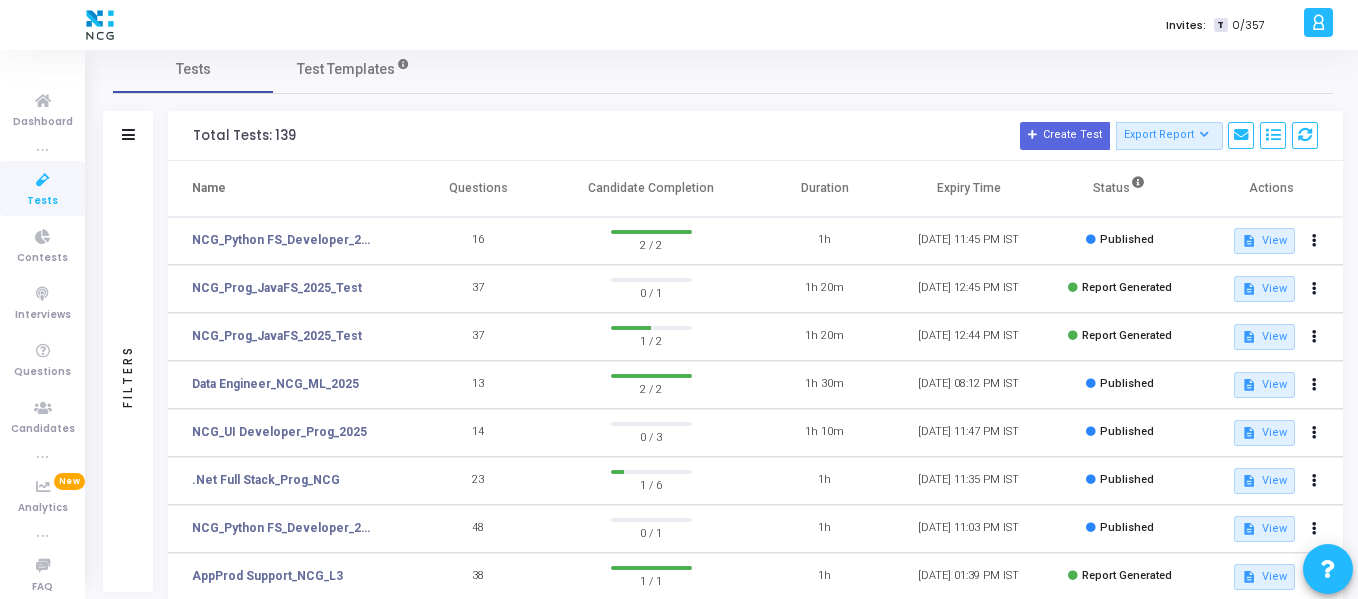 click on "[DATE] 12:45 PM IST" 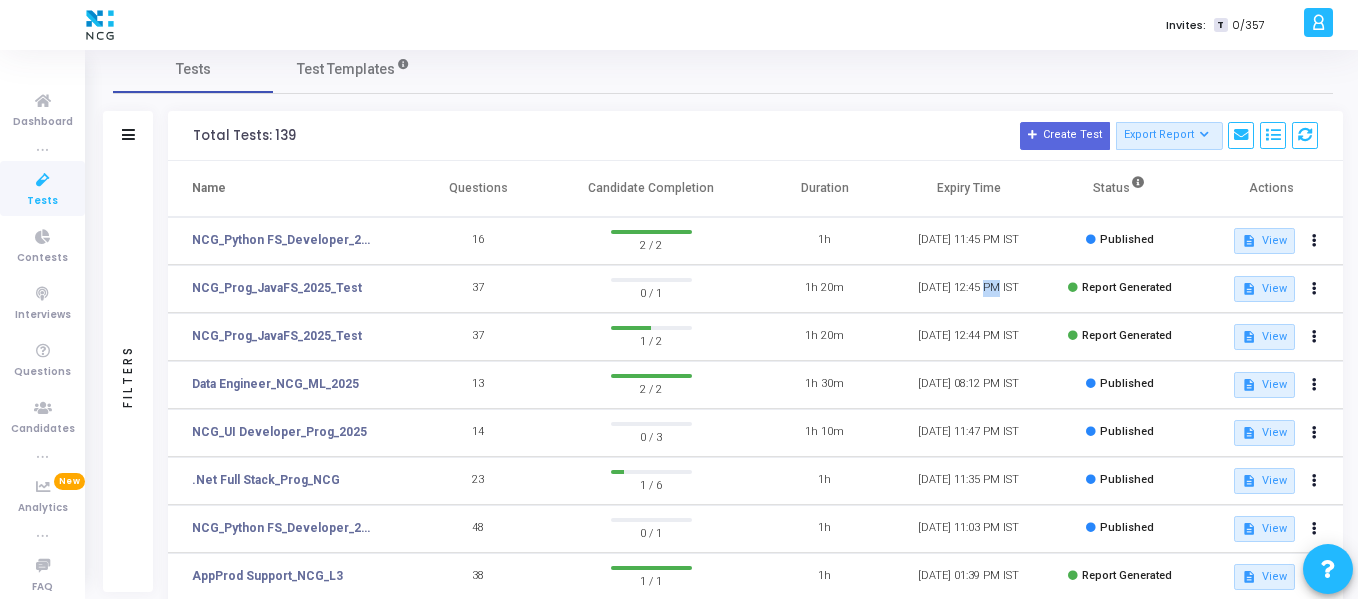 click on "[DATE] 12:45 PM IST" 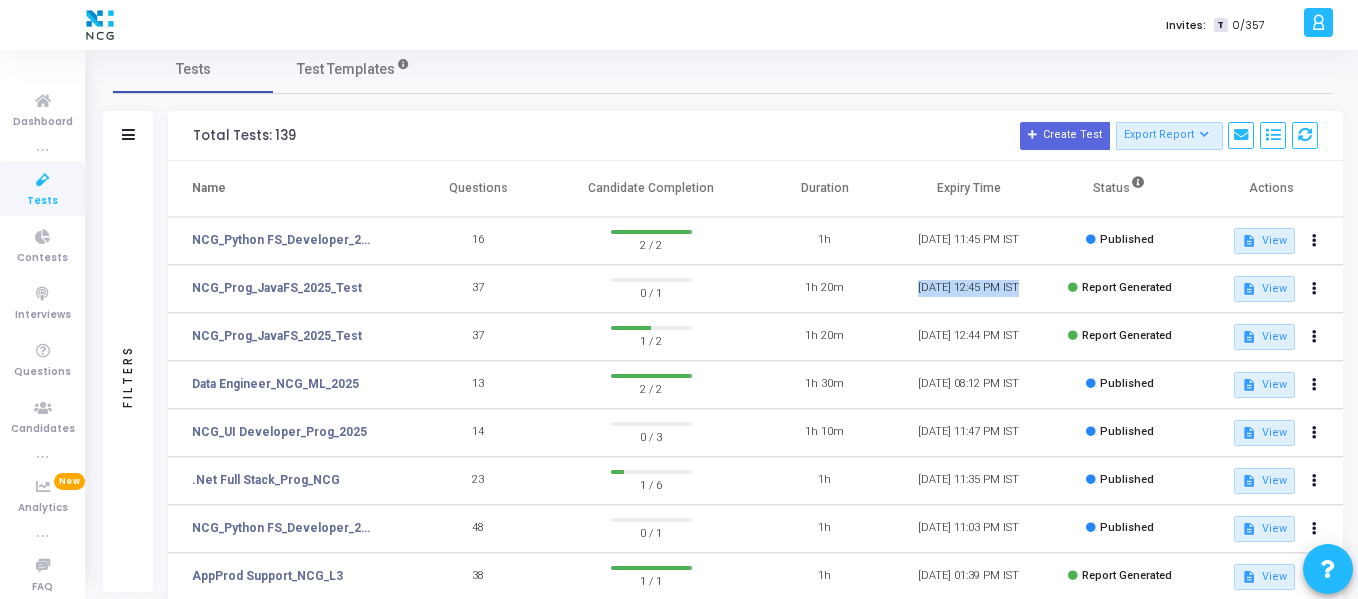 click on "[DATE] 12:45 PM IST" 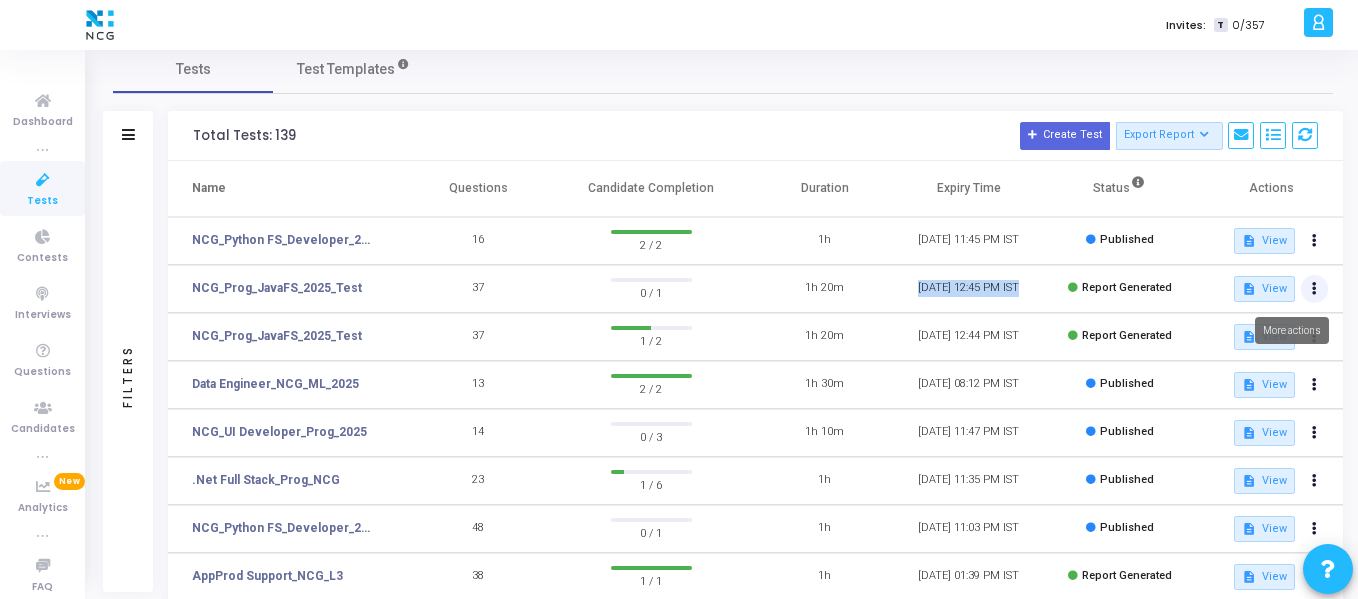 click 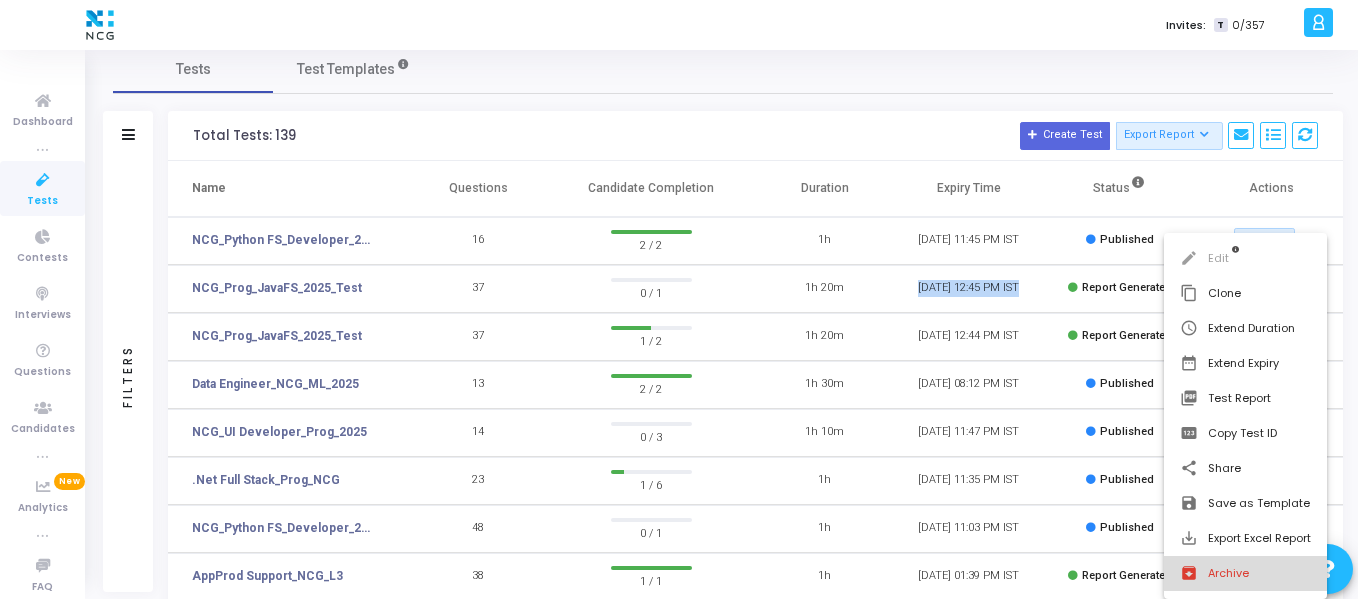 click on "archive  Archive" at bounding box center (1245, 573) 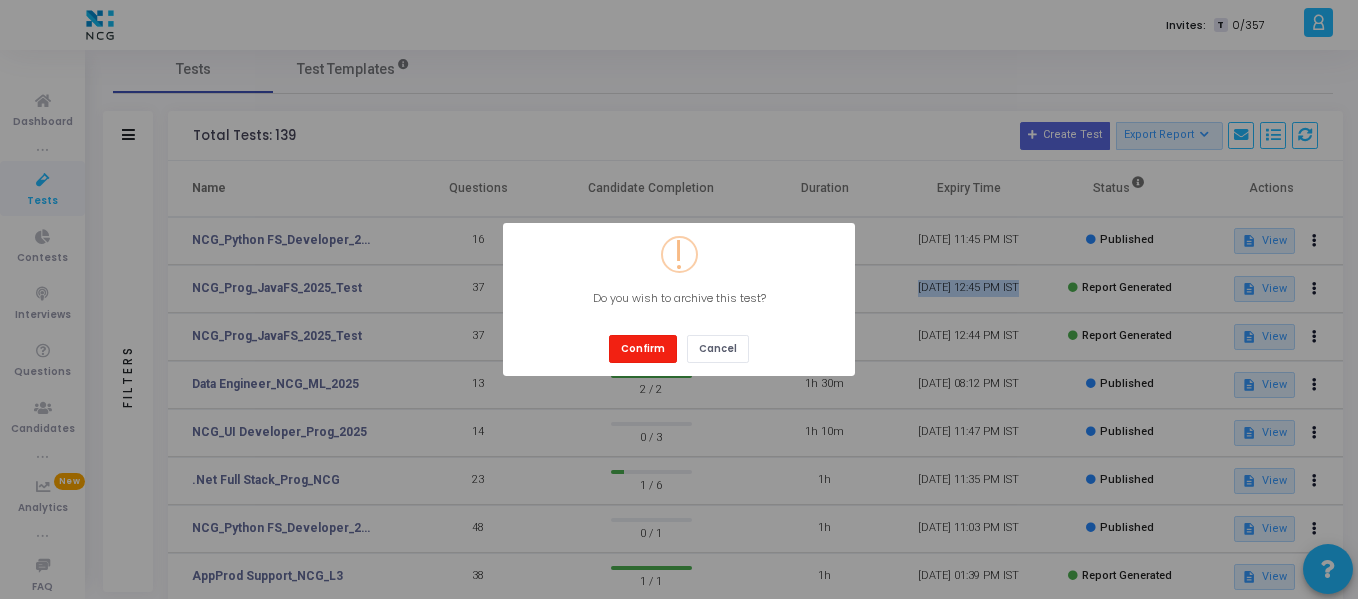 click on "Confirm" at bounding box center [643, 348] 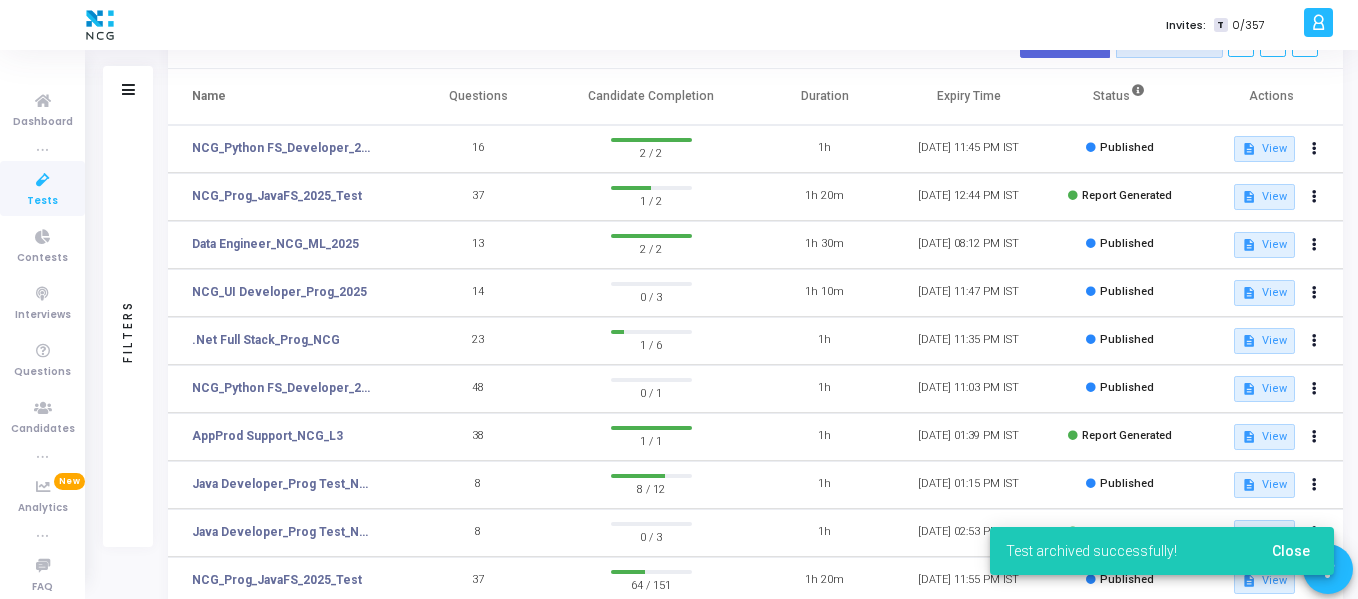 scroll, scrollTop: 114, scrollLeft: 0, axis: vertical 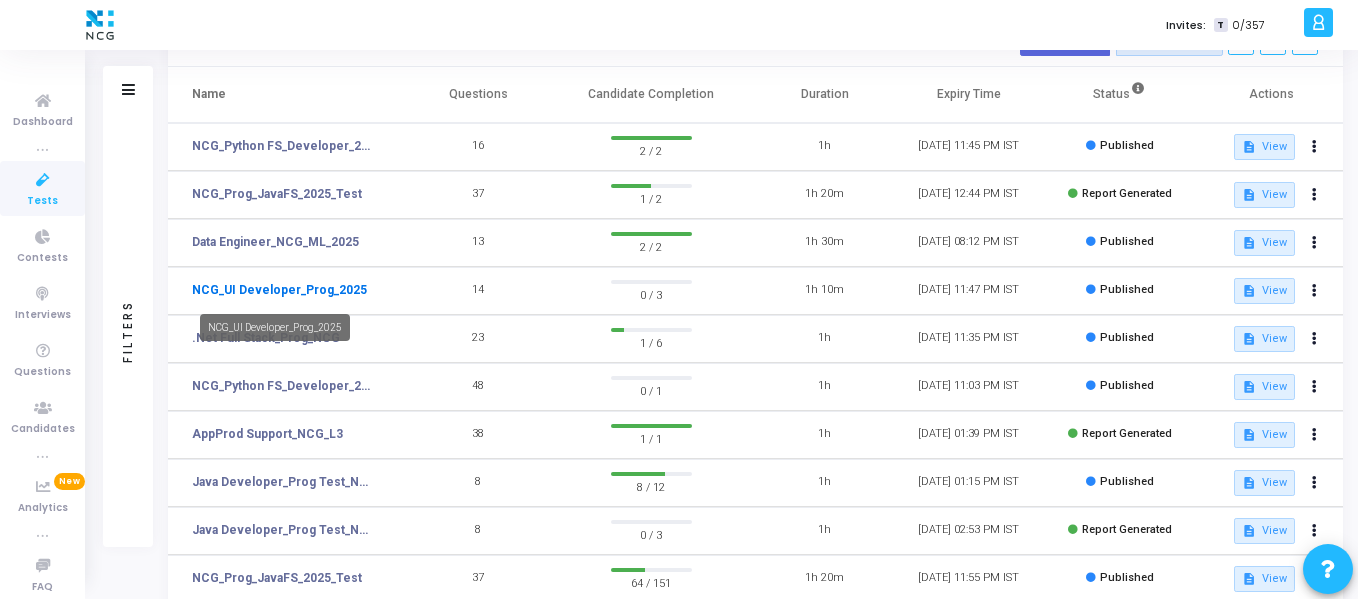 click on "NCG_UI Developer_Prog_2025" 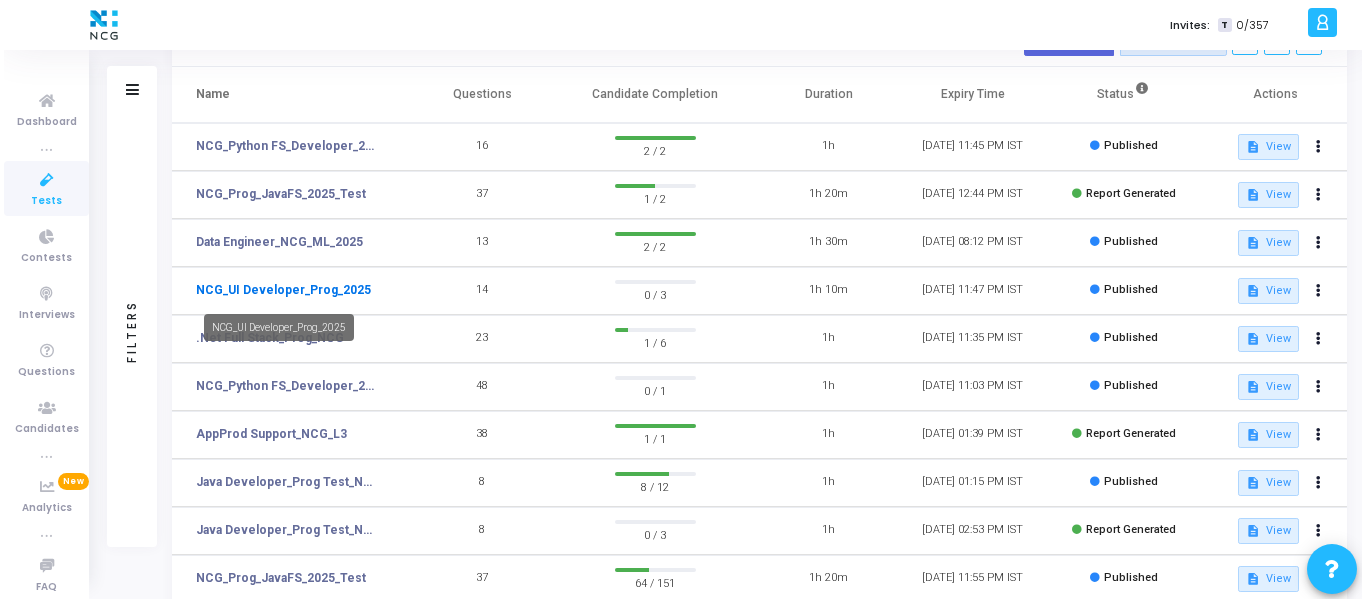 scroll, scrollTop: 0, scrollLeft: 0, axis: both 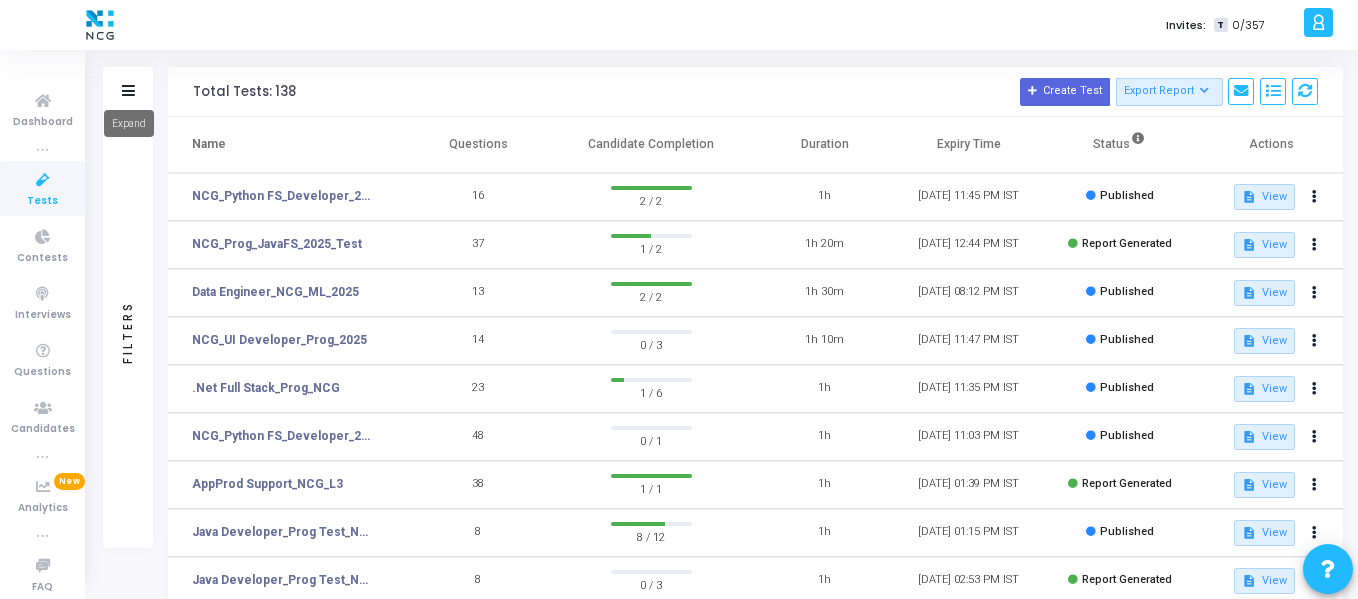 click 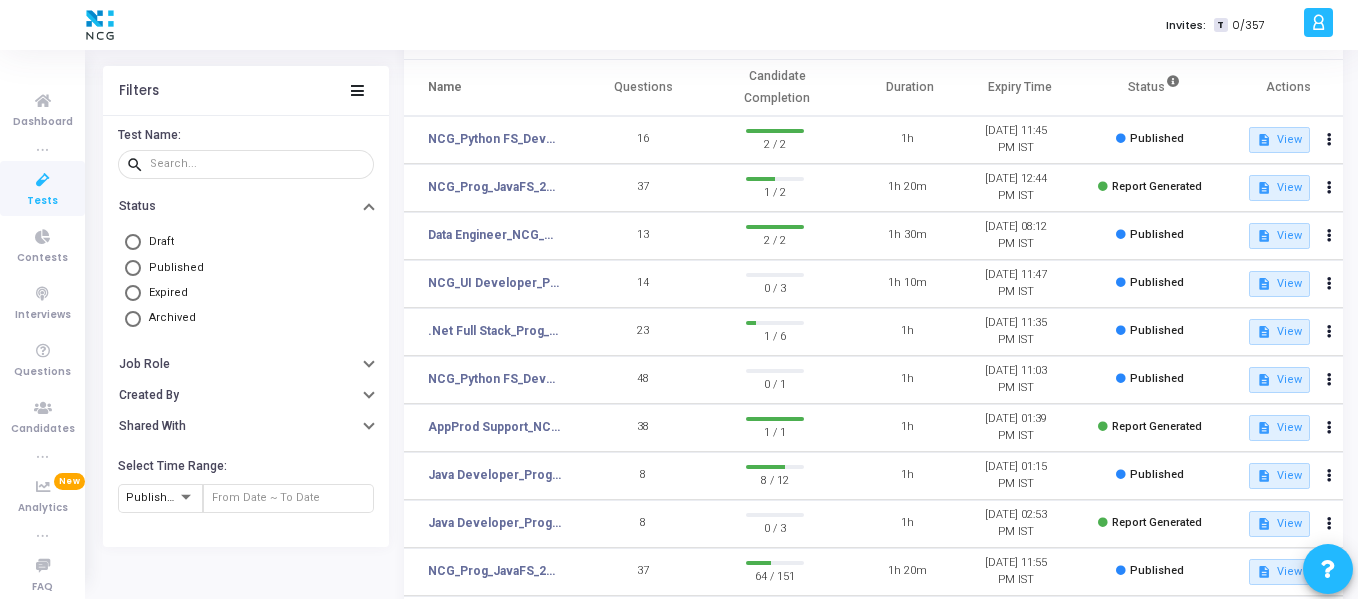 scroll, scrollTop: 122, scrollLeft: 0, axis: vertical 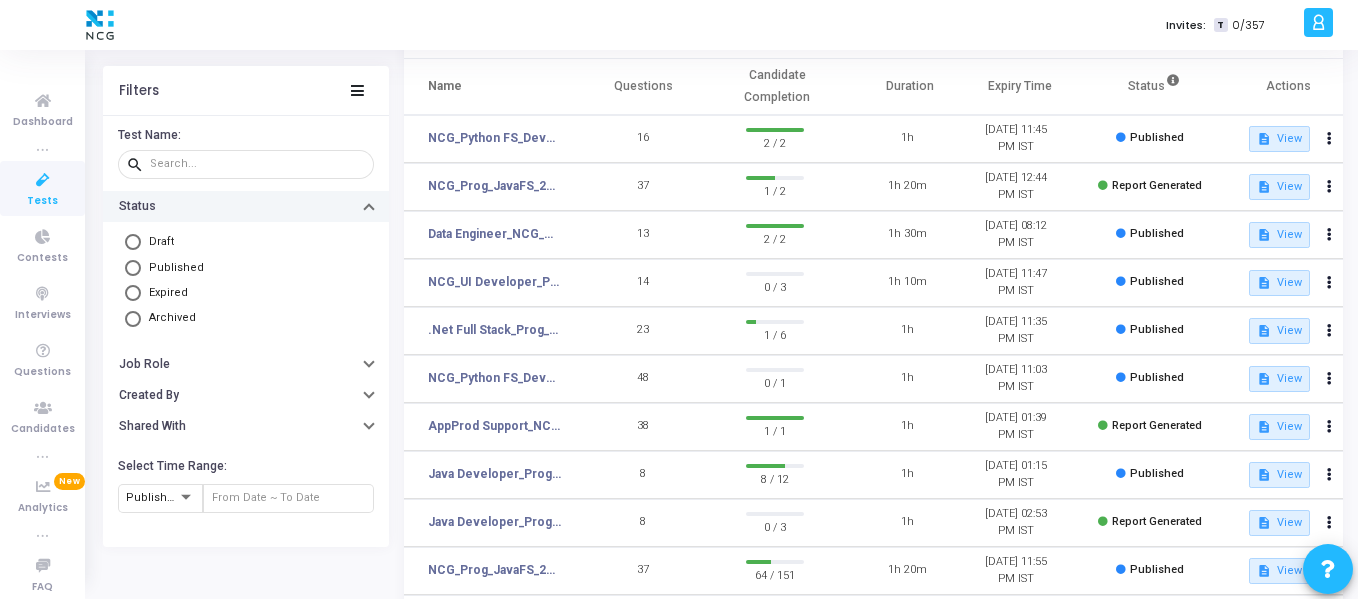 click on "Status" at bounding box center [246, 206] 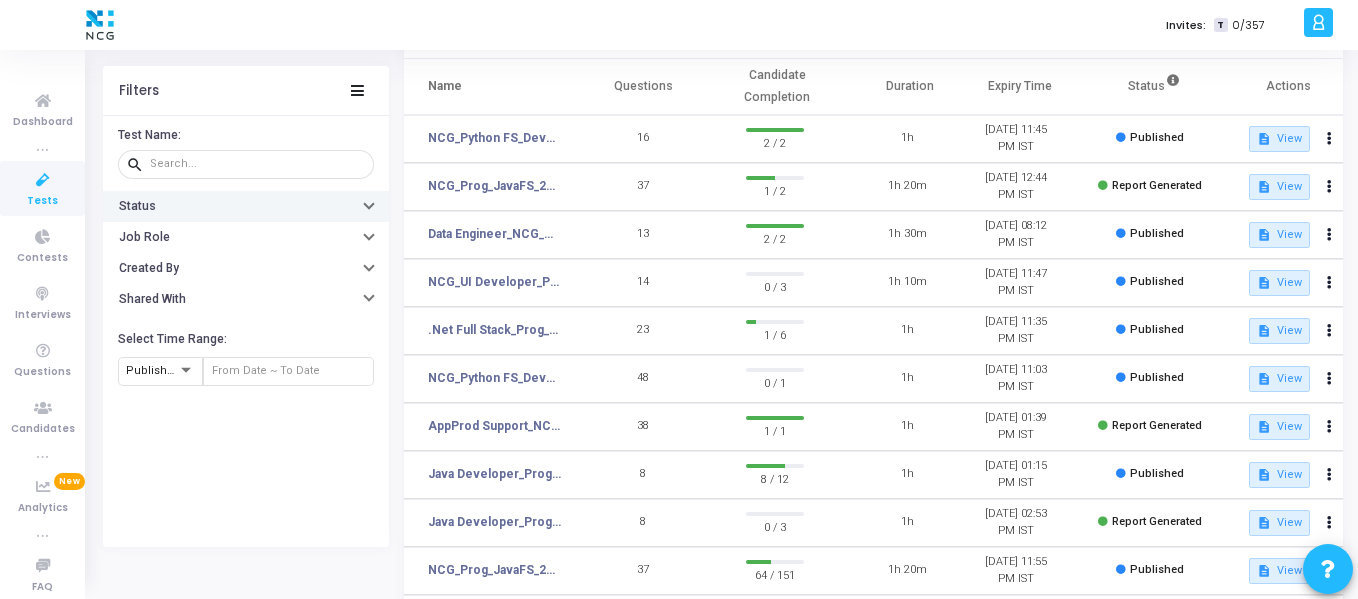 click on "Status" at bounding box center (246, 206) 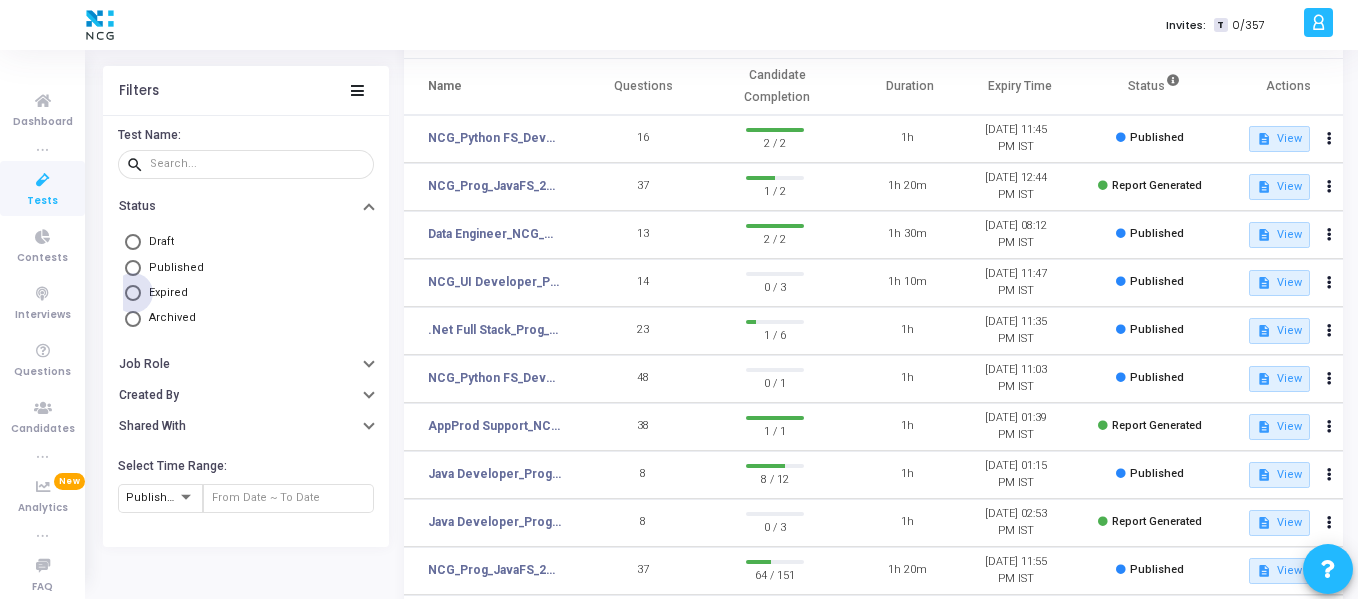 click at bounding box center [133, 293] 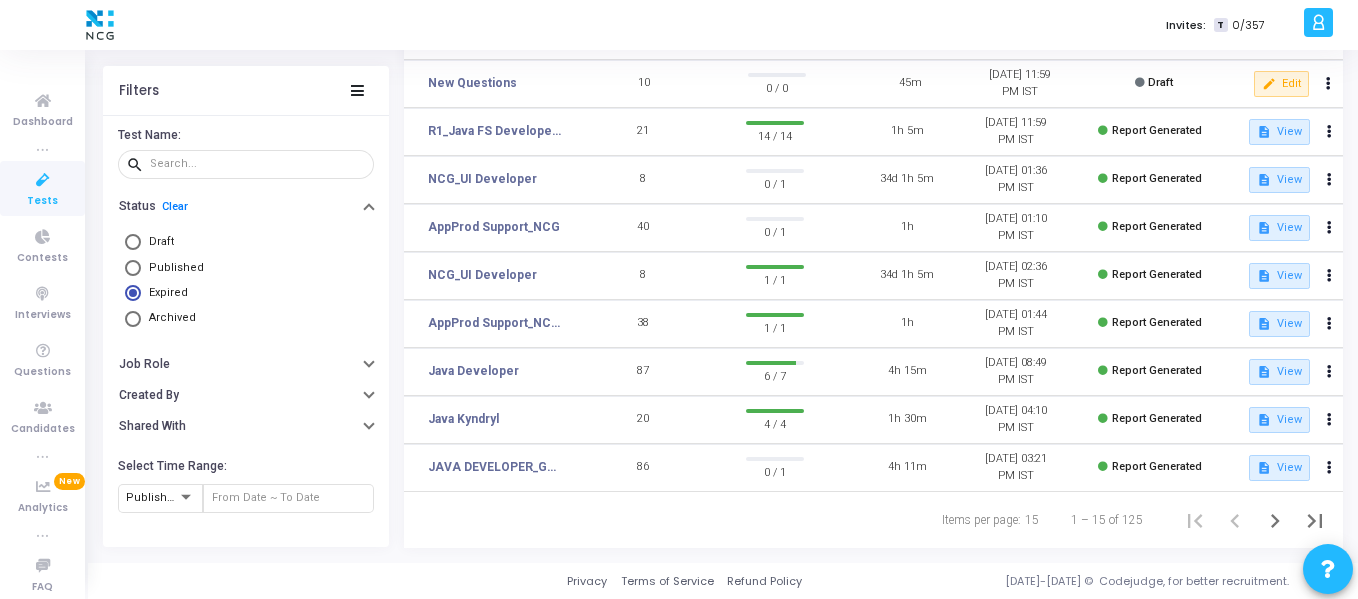 scroll, scrollTop: 0, scrollLeft: 0, axis: both 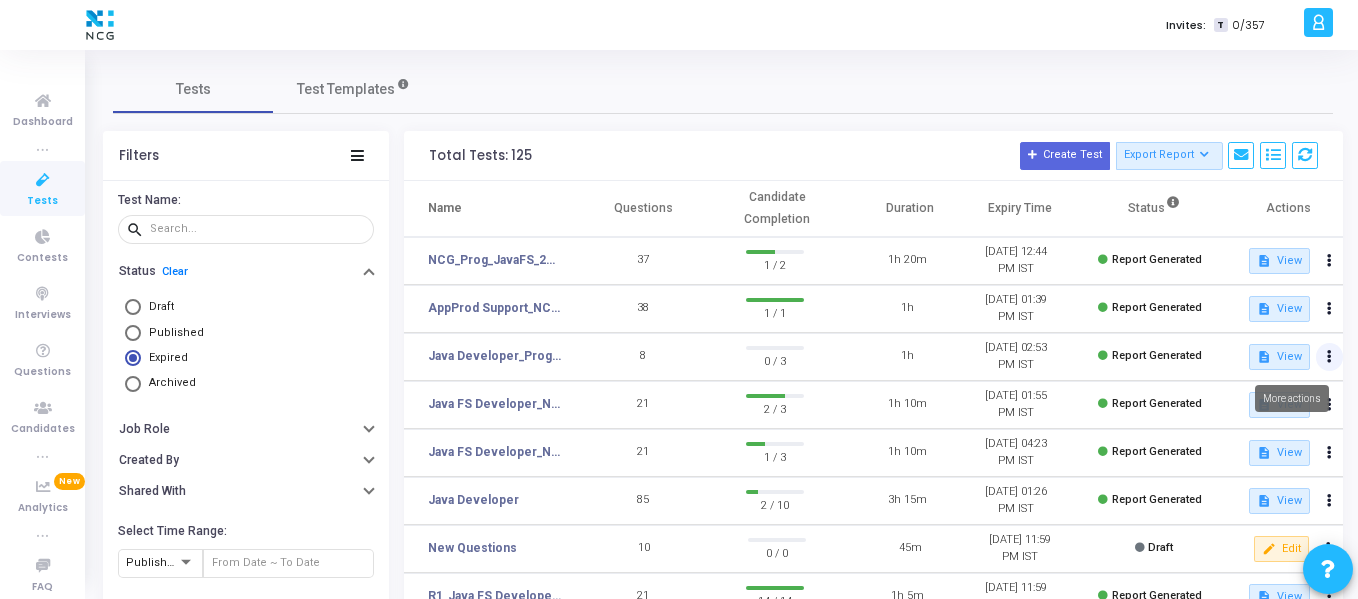 click 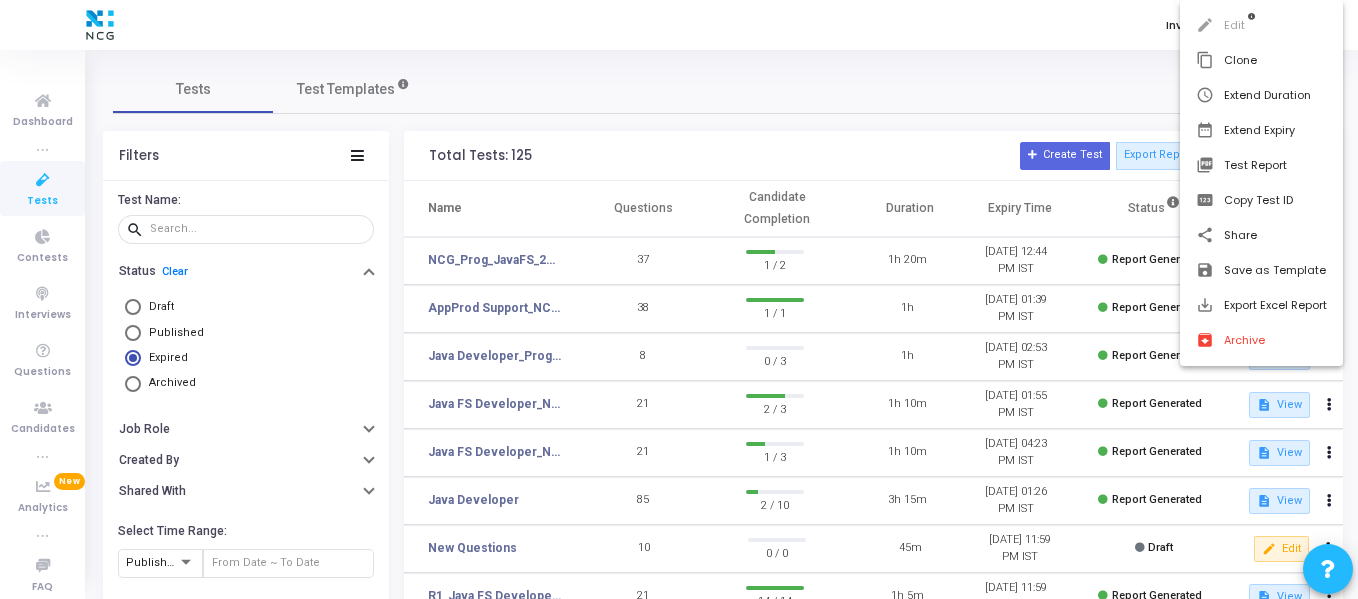 click at bounding box center [679, 299] 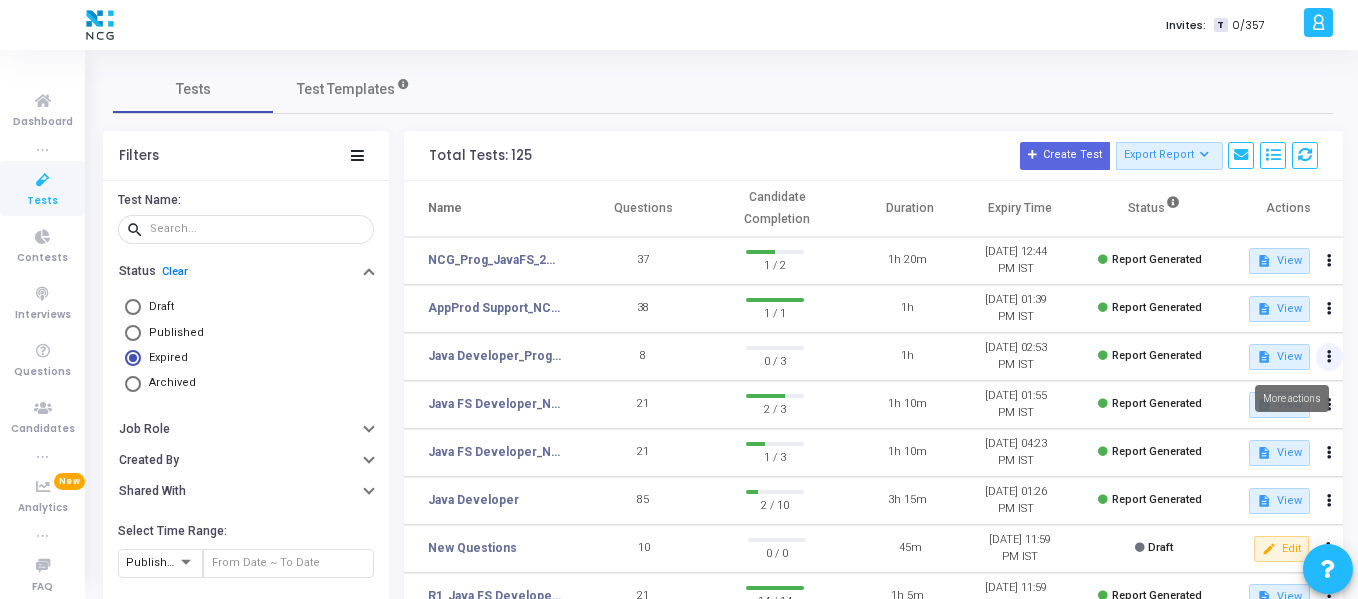 click 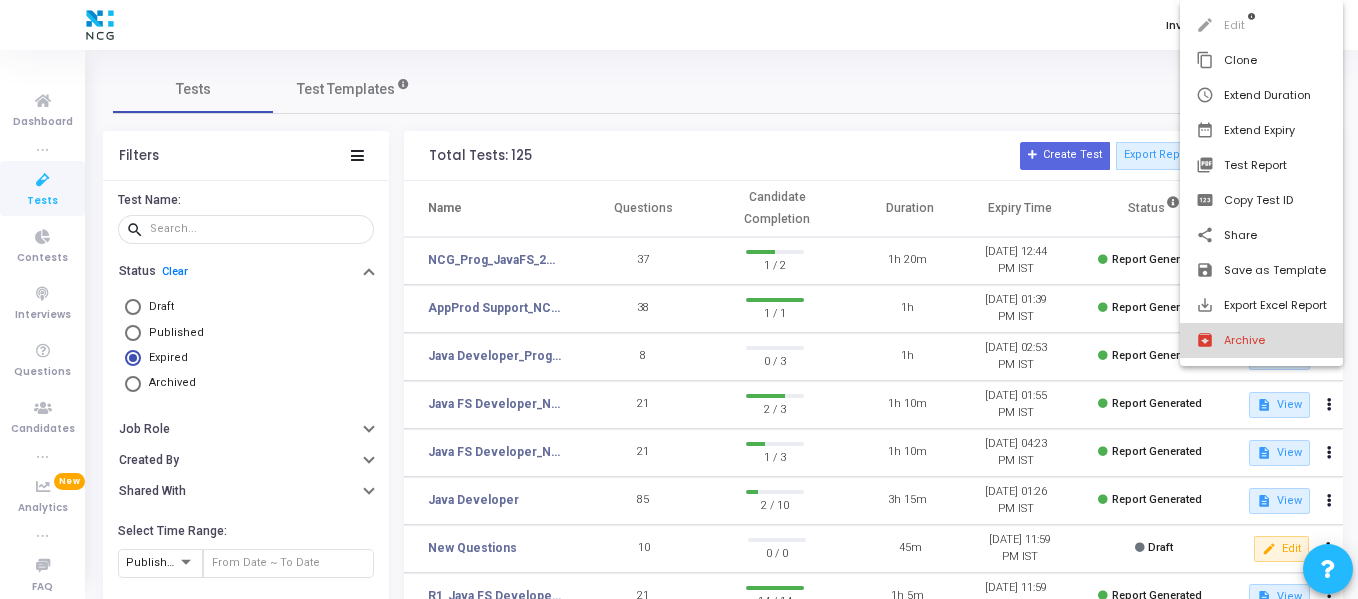 click on "archive  Archive" at bounding box center [1261, 340] 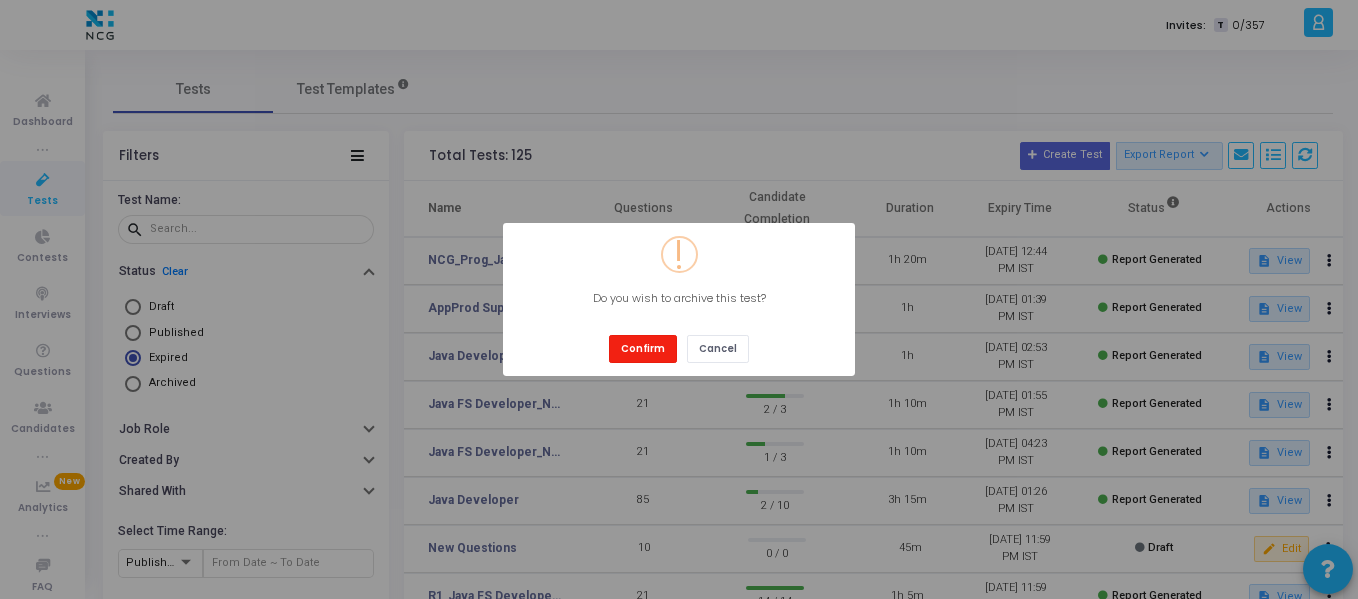 click on "Confirm" at bounding box center [643, 348] 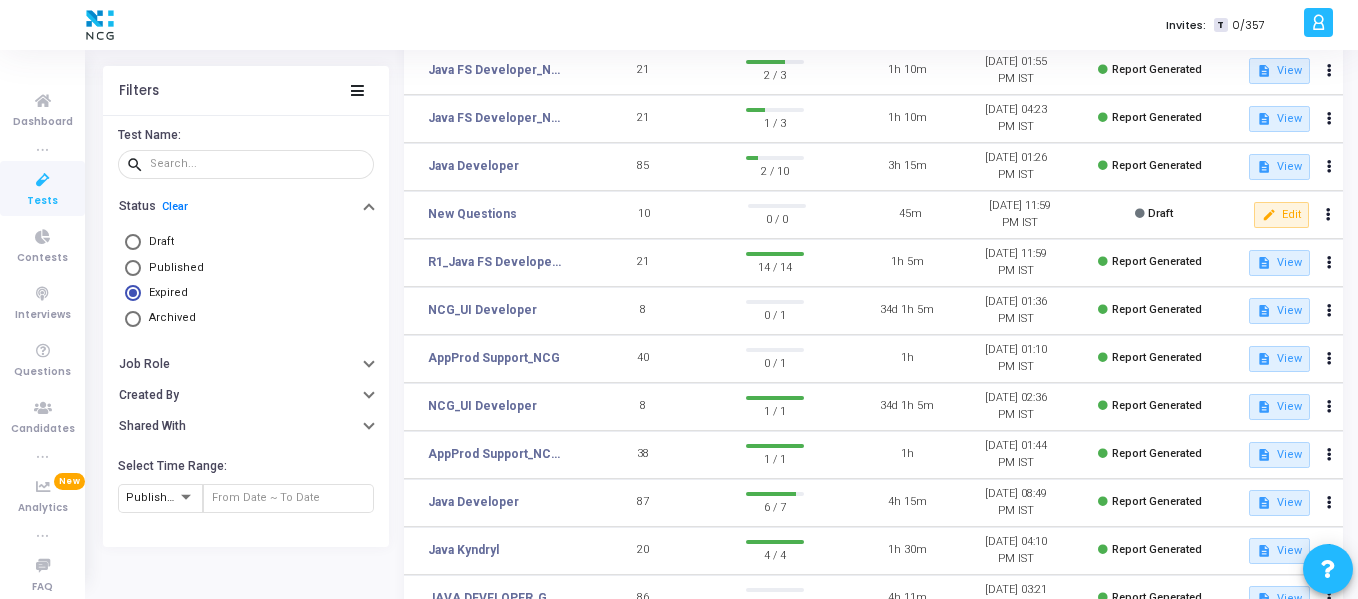 scroll, scrollTop: 287, scrollLeft: 0, axis: vertical 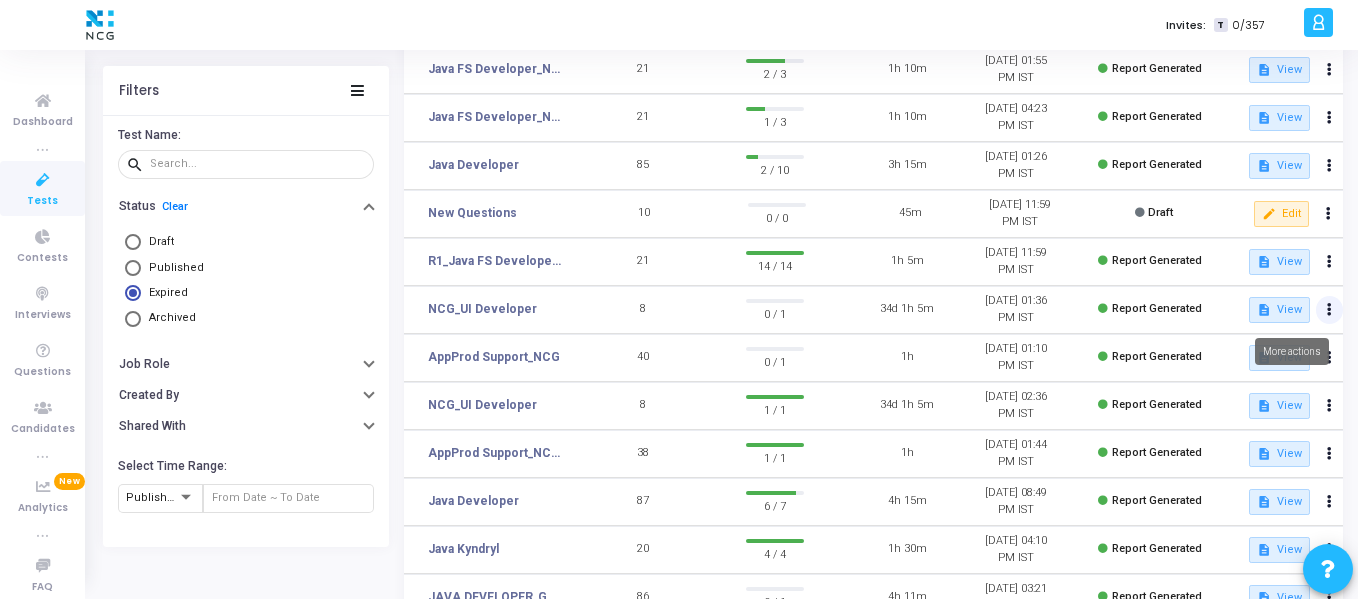 click 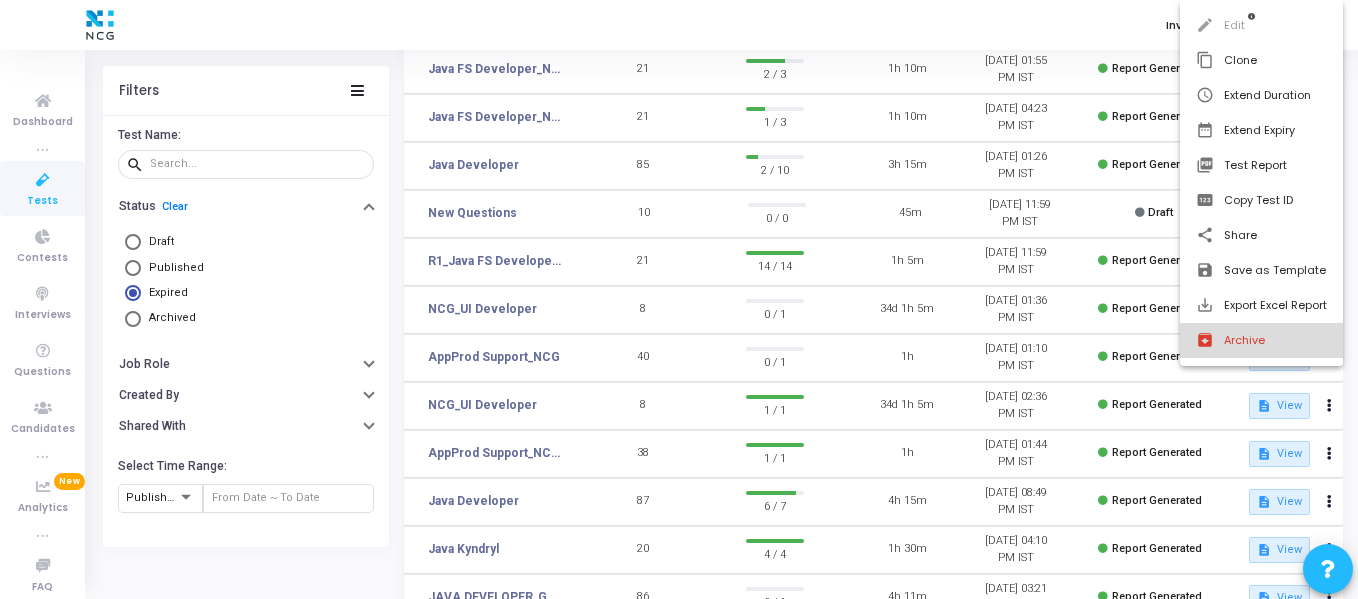 click on "archive  Archive" at bounding box center (1261, 340) 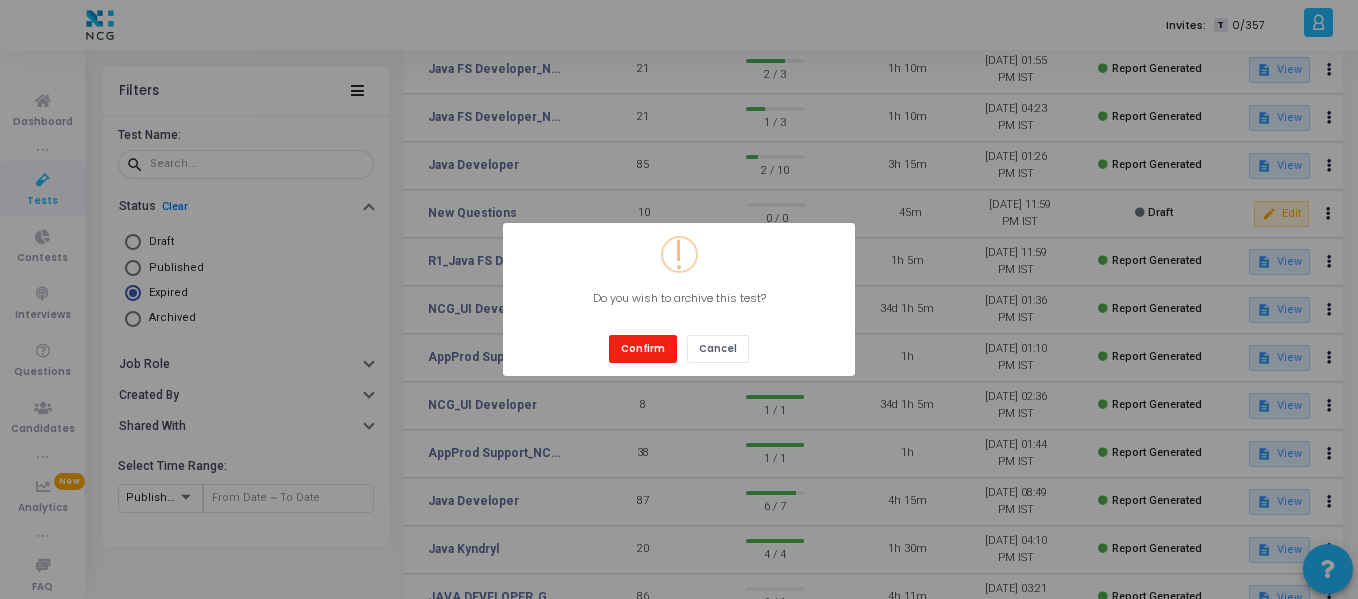 click on "Confirm" at bounding box center [643, 348] 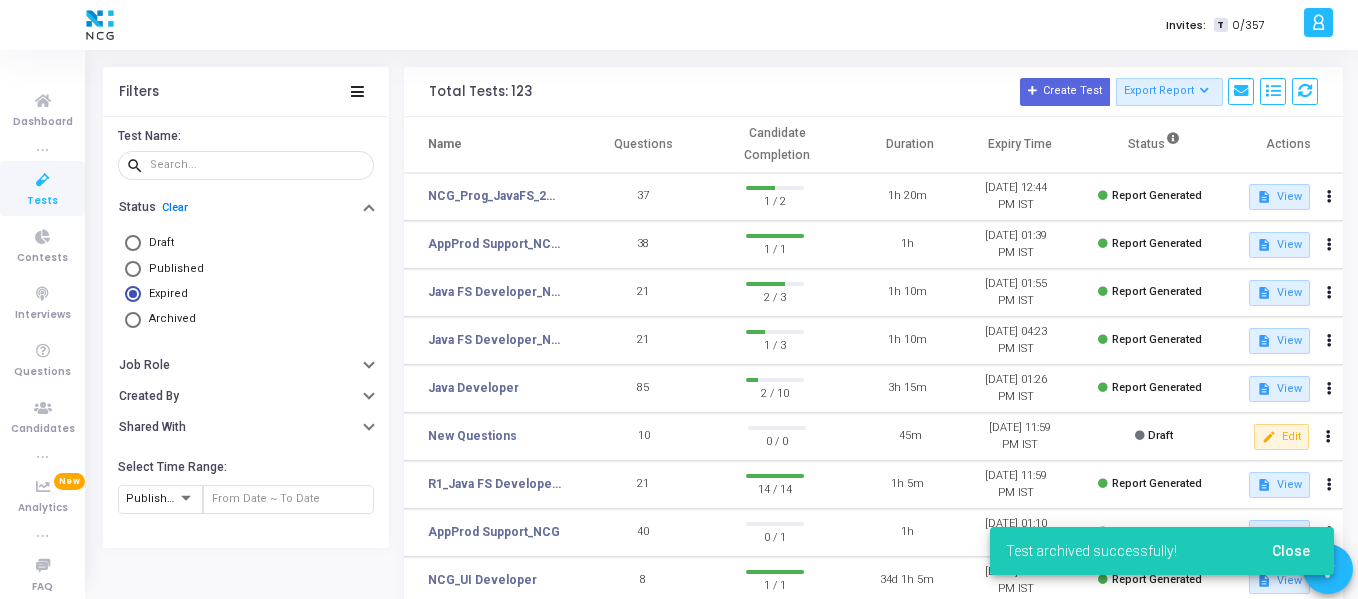scroll, scrollTop: 287, scrollLeft: 0, axis: vertical 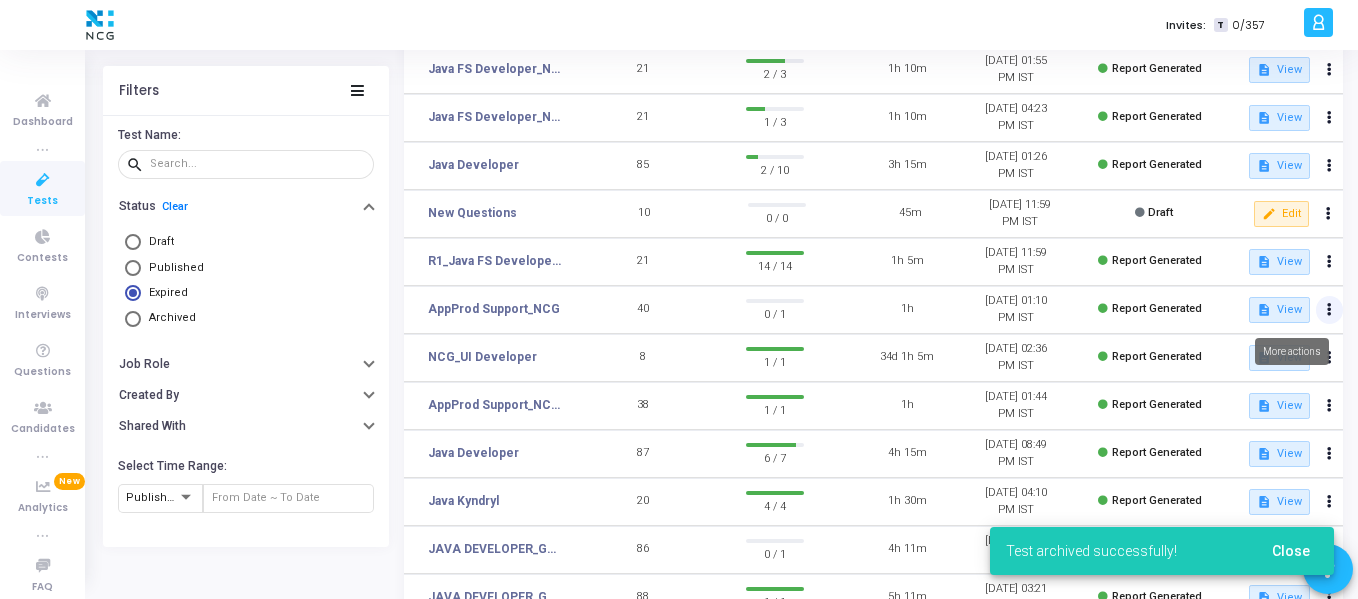 click 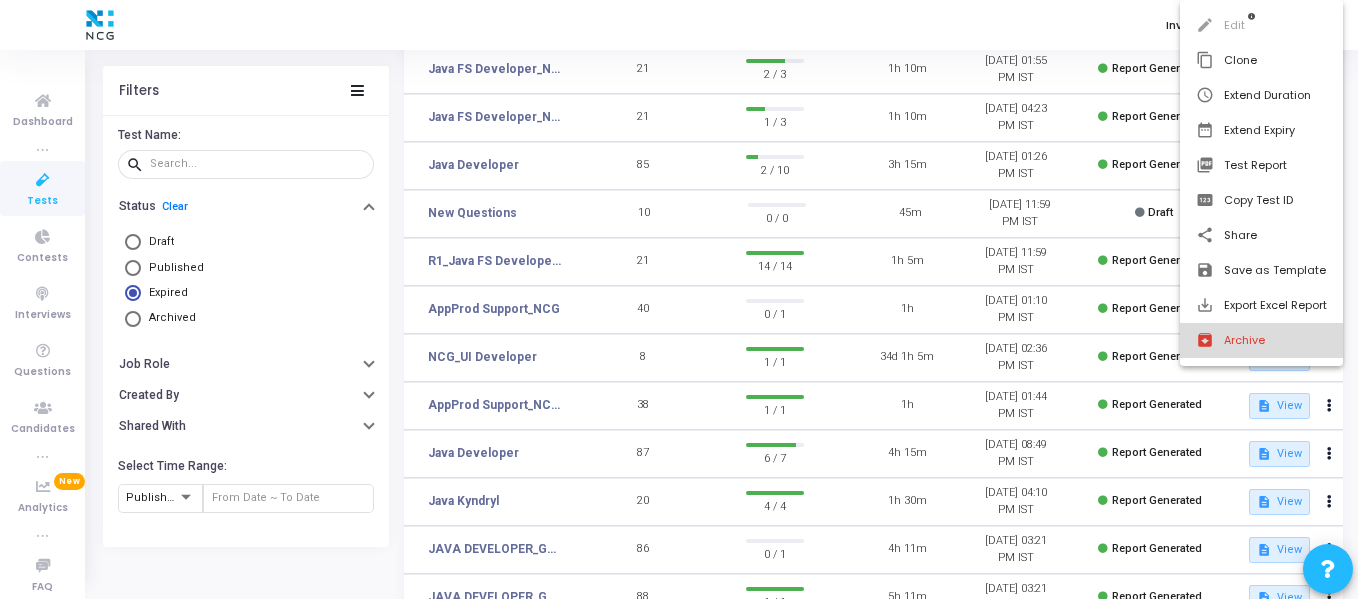 click on "archive  Archive" at bounding box center [1261, 340] 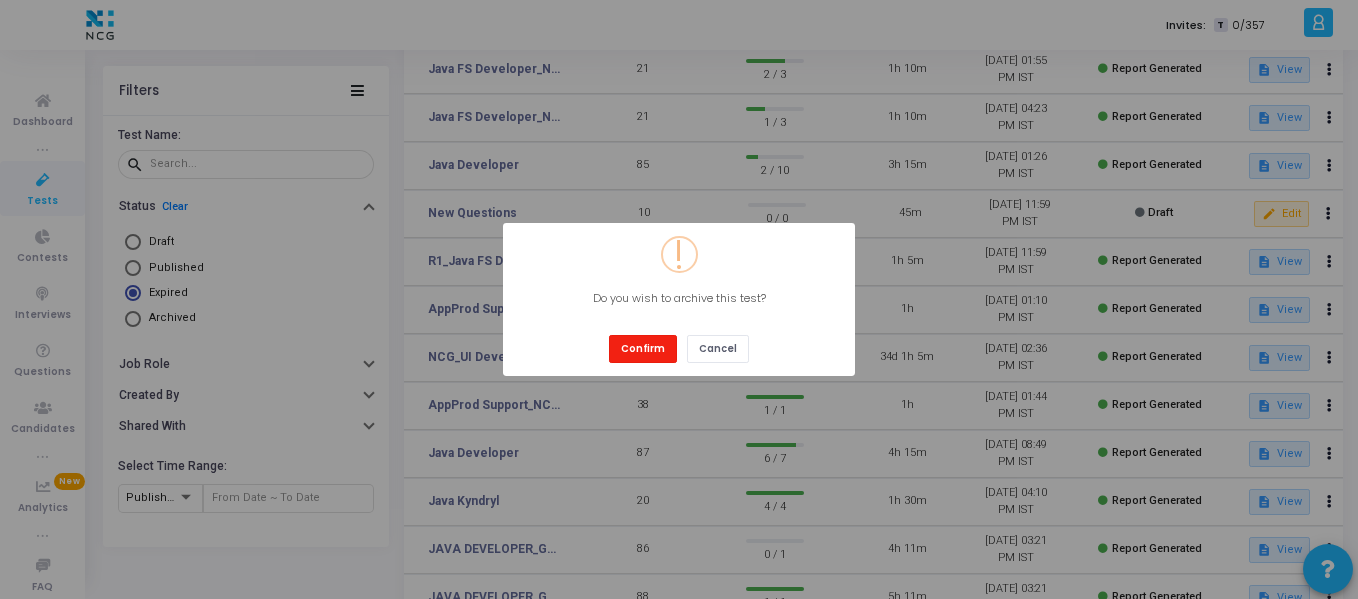 click on "Confirm" at bounding box center (643, 348) 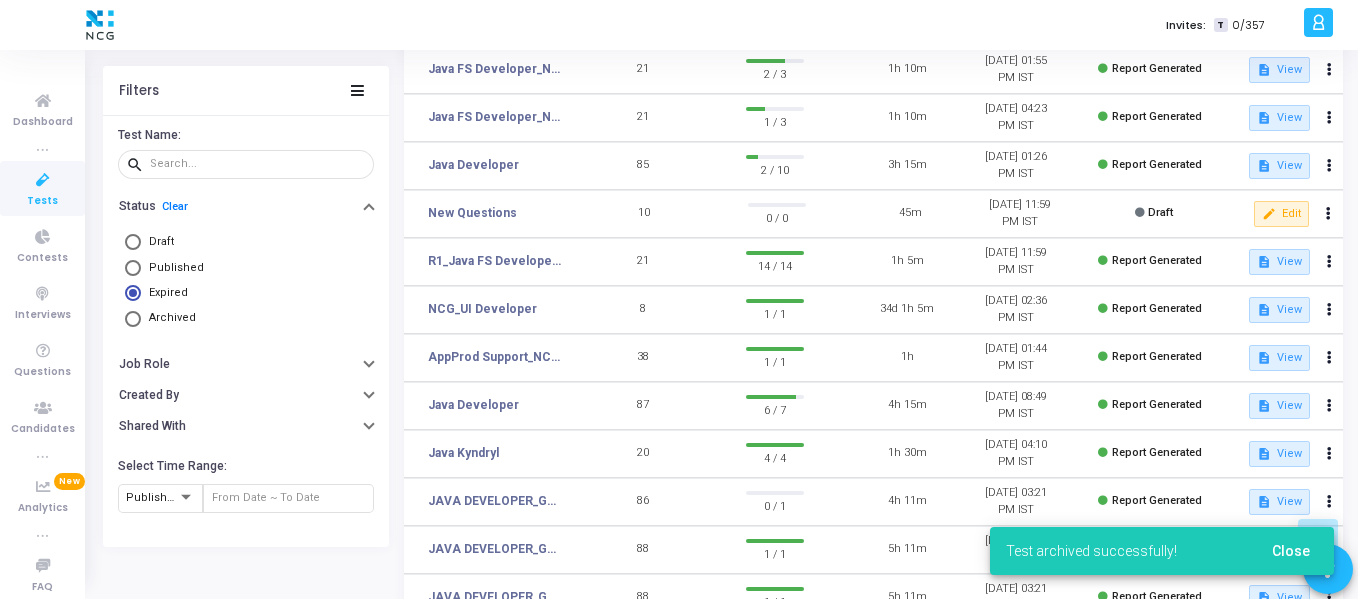 scroll, scrollTop: 454, scrollLeft: 0, axis: vertical 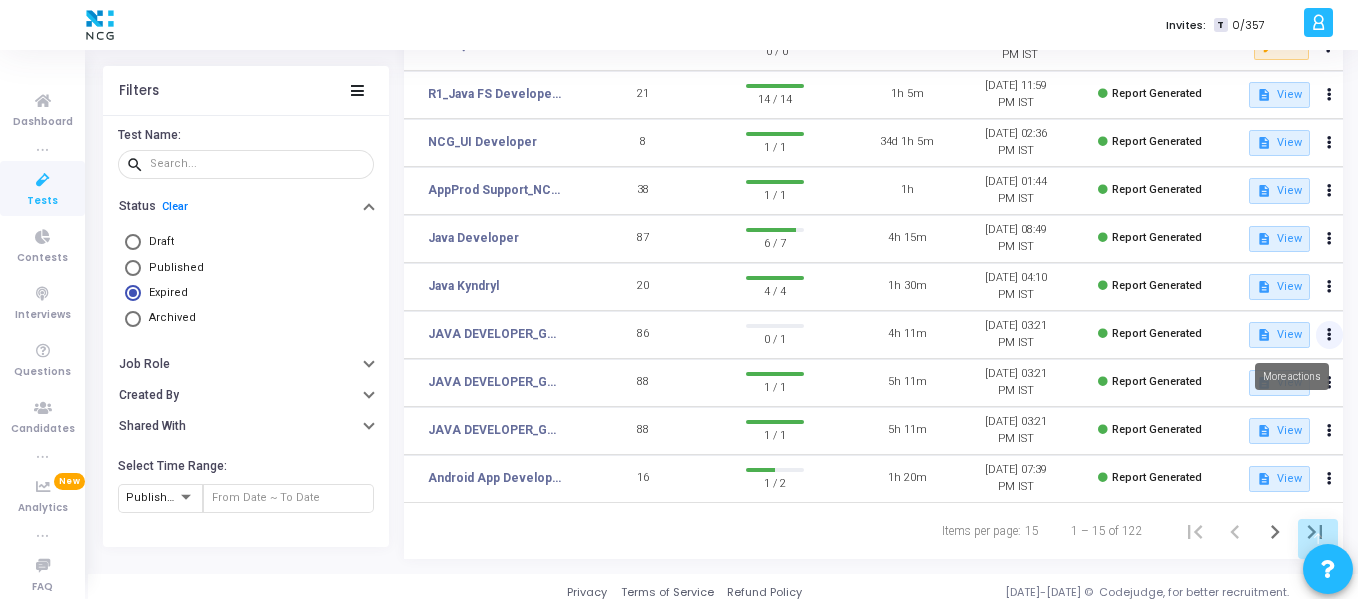 click 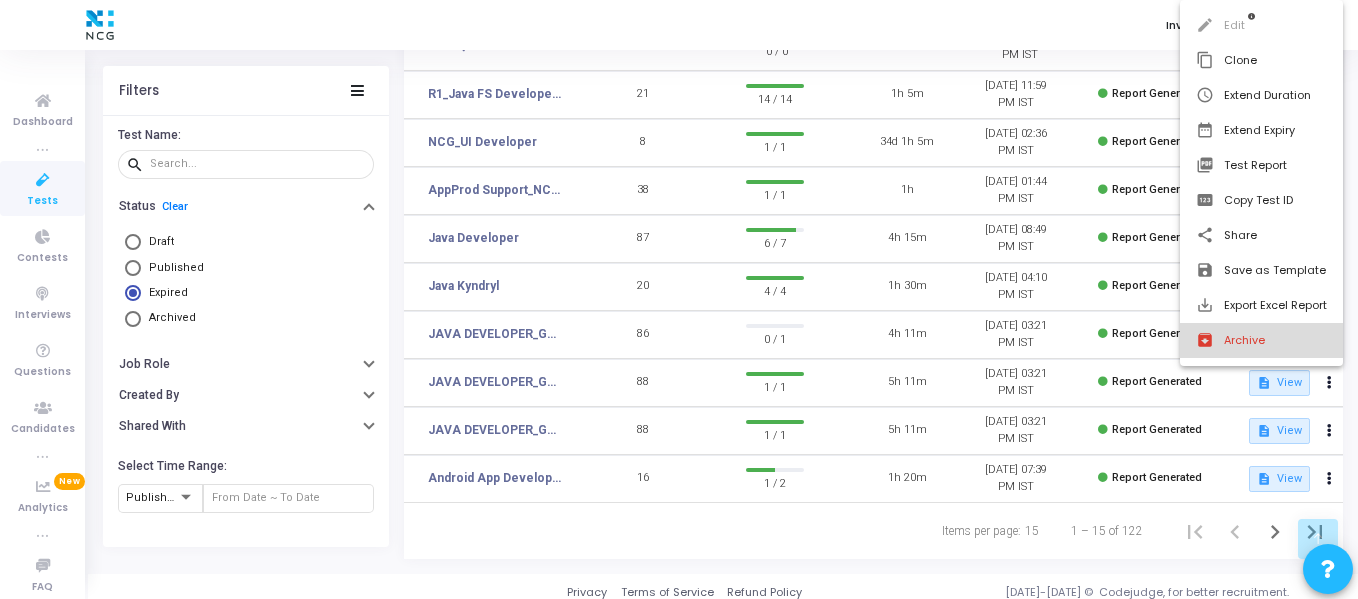 click on "archive  Archive" at bounding box center (1261, 340) 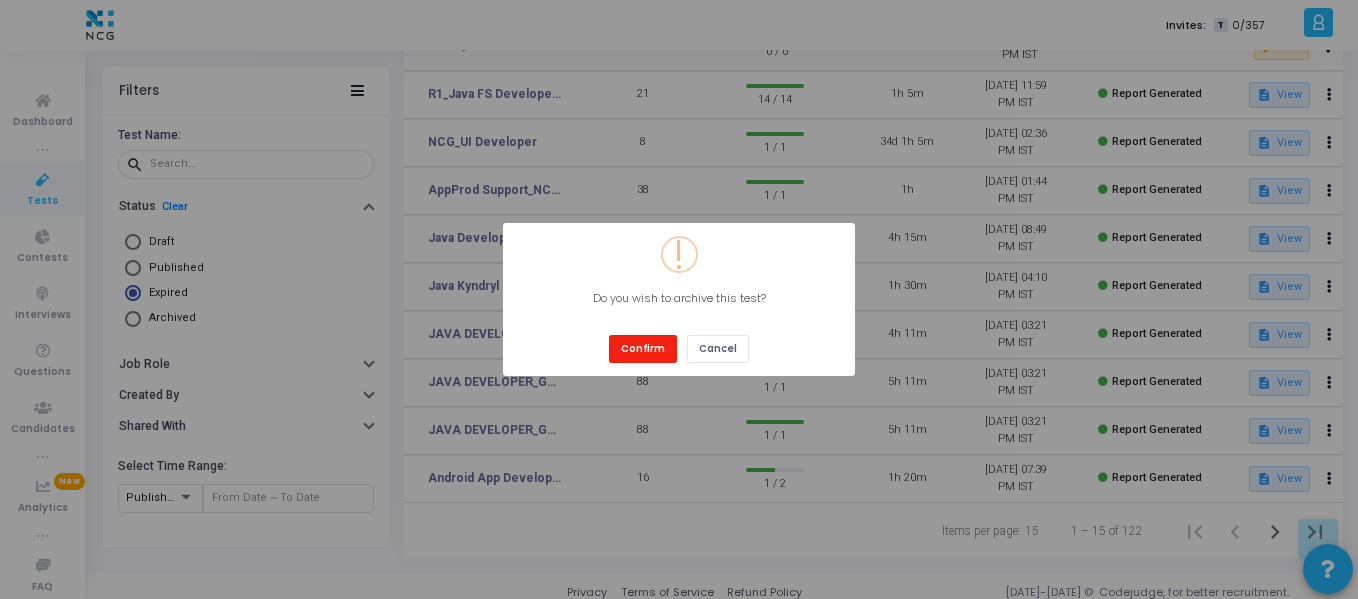 click on "Confirm" at bounding box center (643, 348) 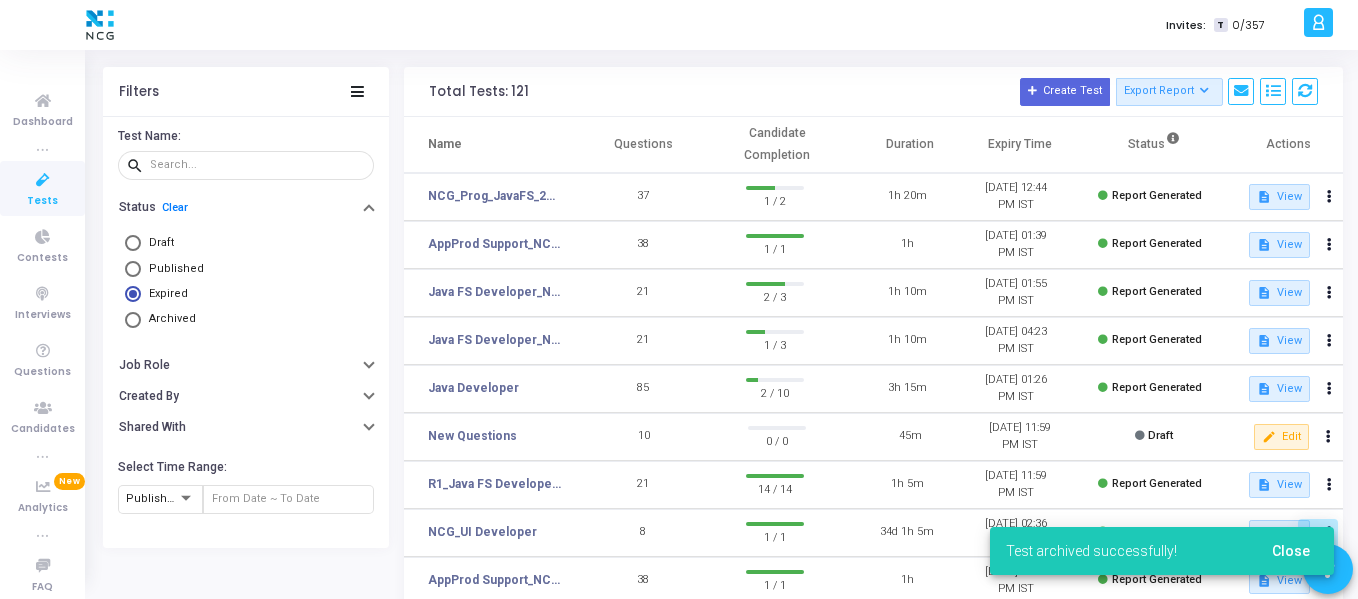 scroll, scrollTop: 454, scrollLeft: 0, axis: vertical 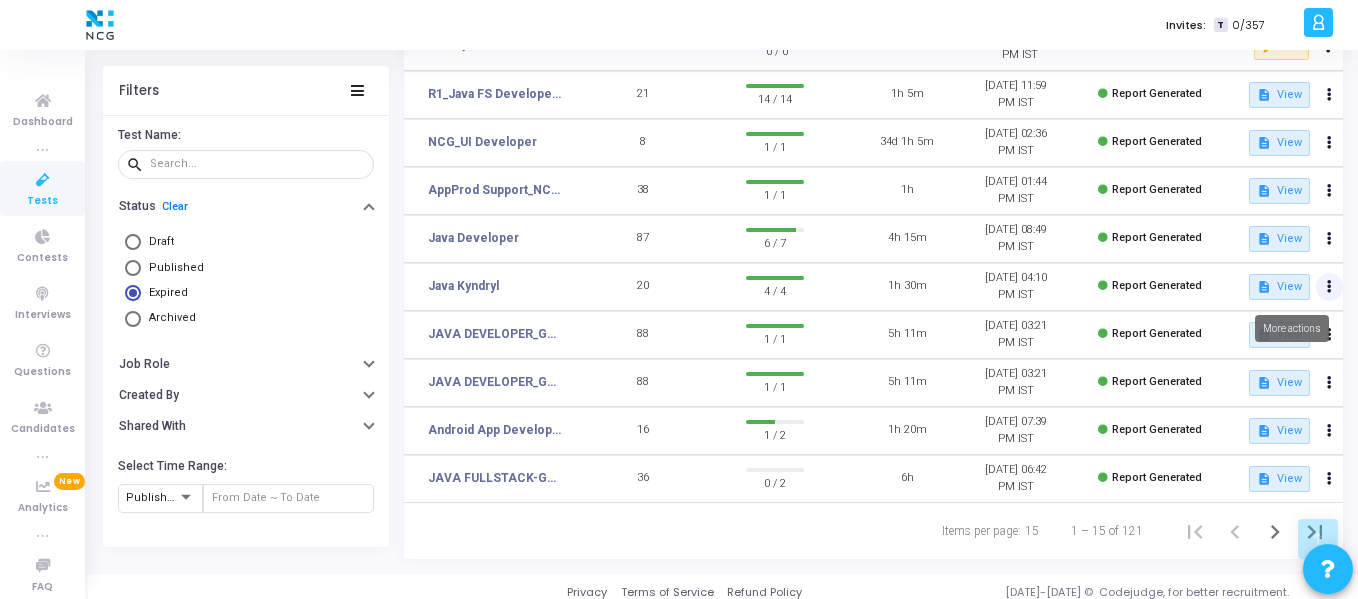 click 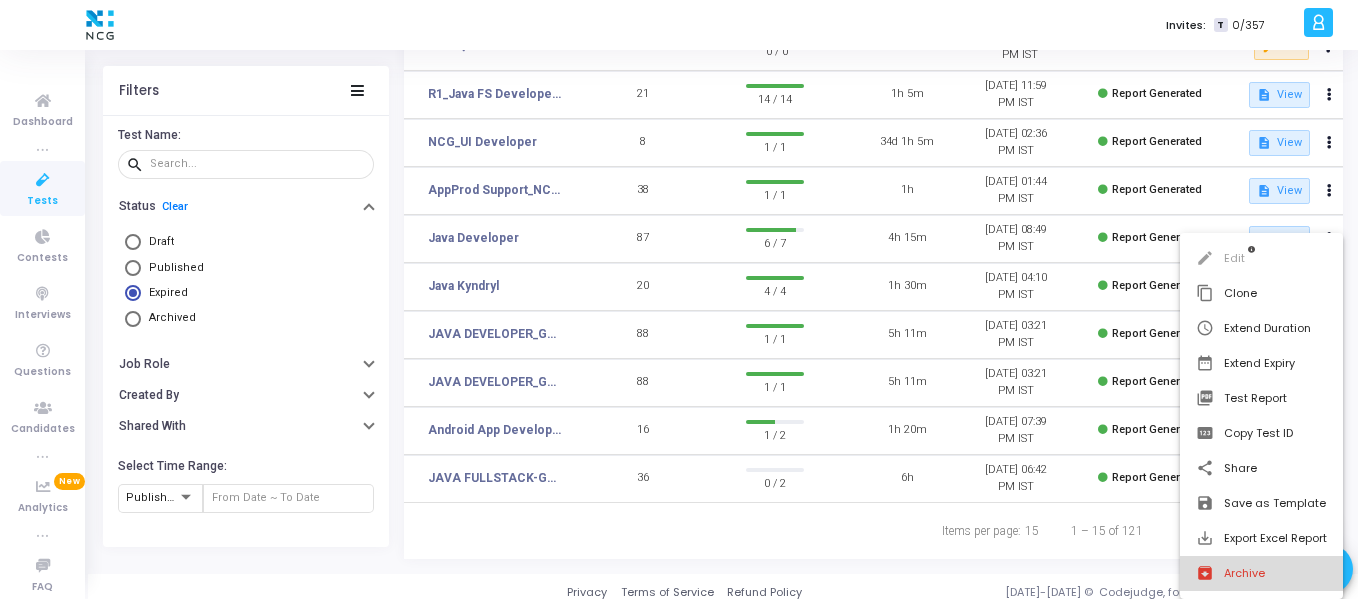 click on "archive  Archive" at bounding box center [1261, 573] 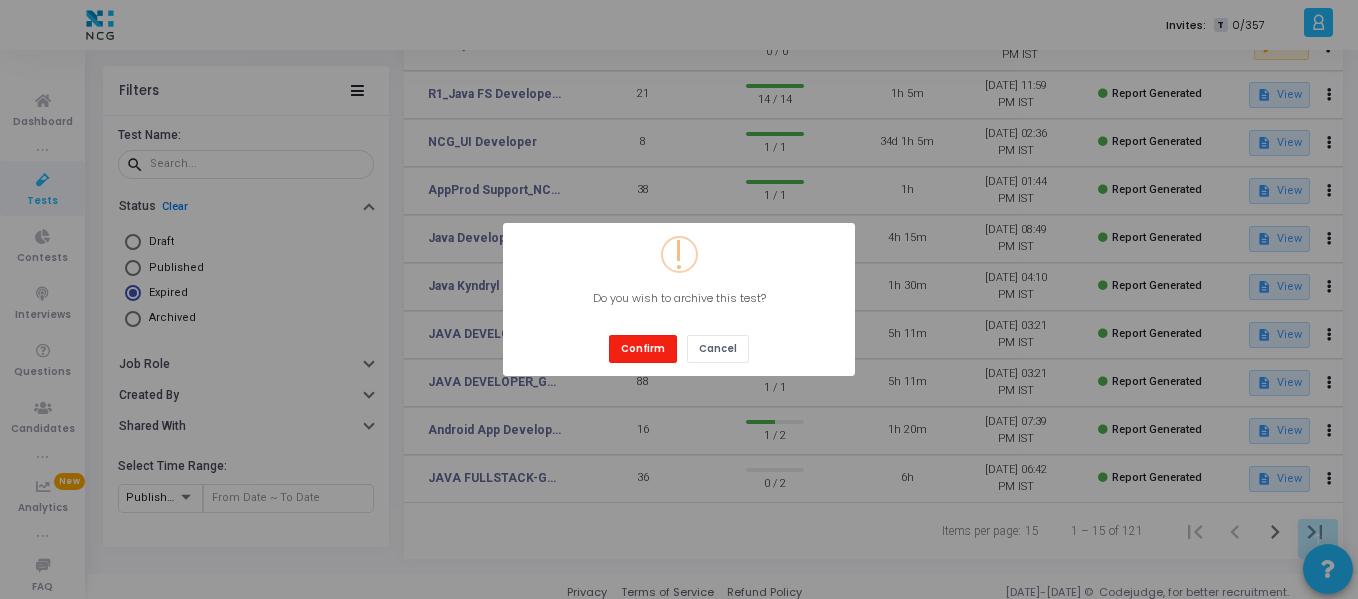 click on "Confirm" at bounding box center [643, 348] 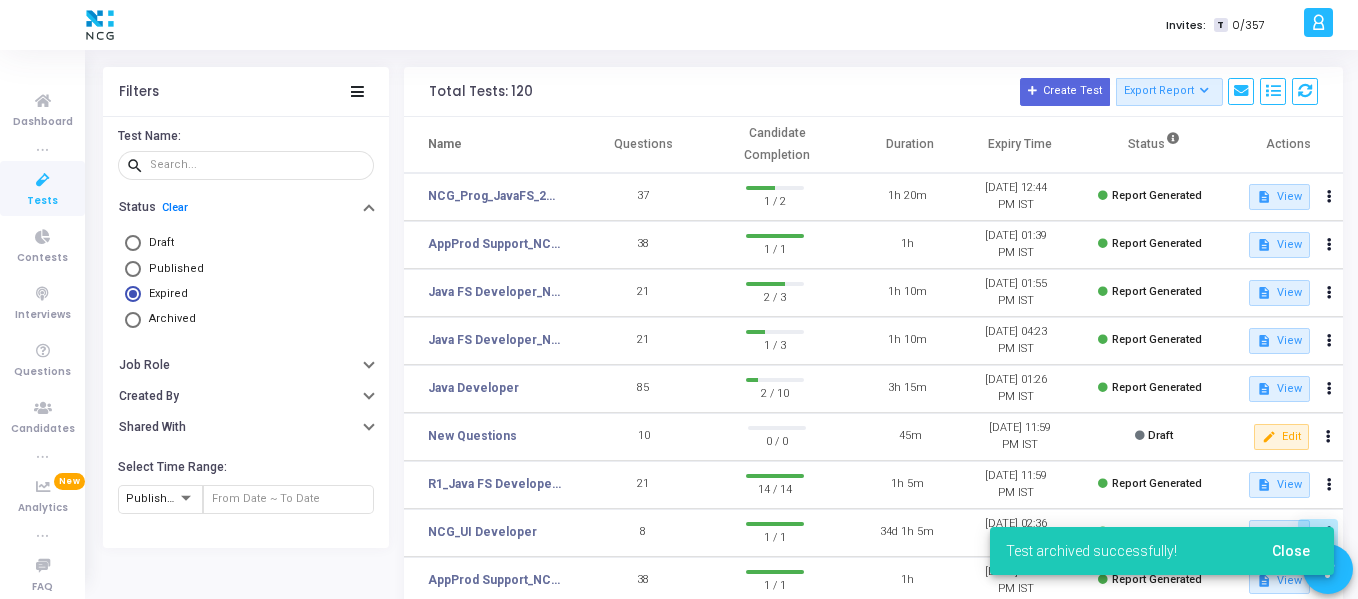 scroll, scrollTop: 454, scrollLeft: 0, axis: vertical 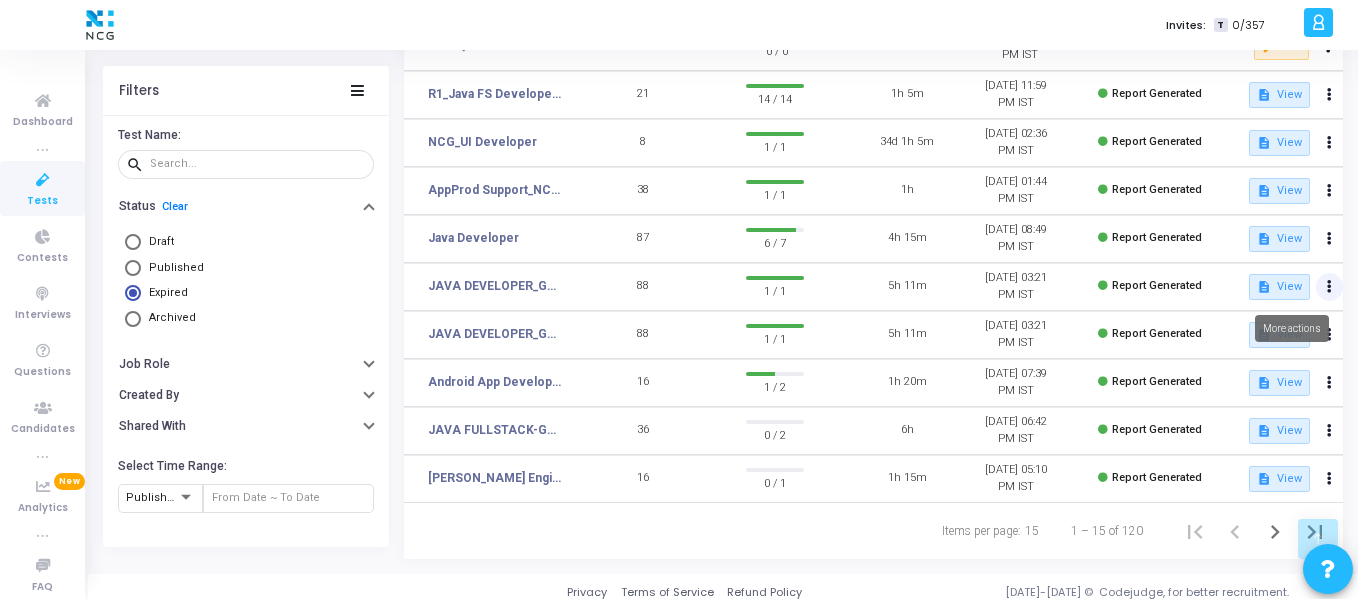 click 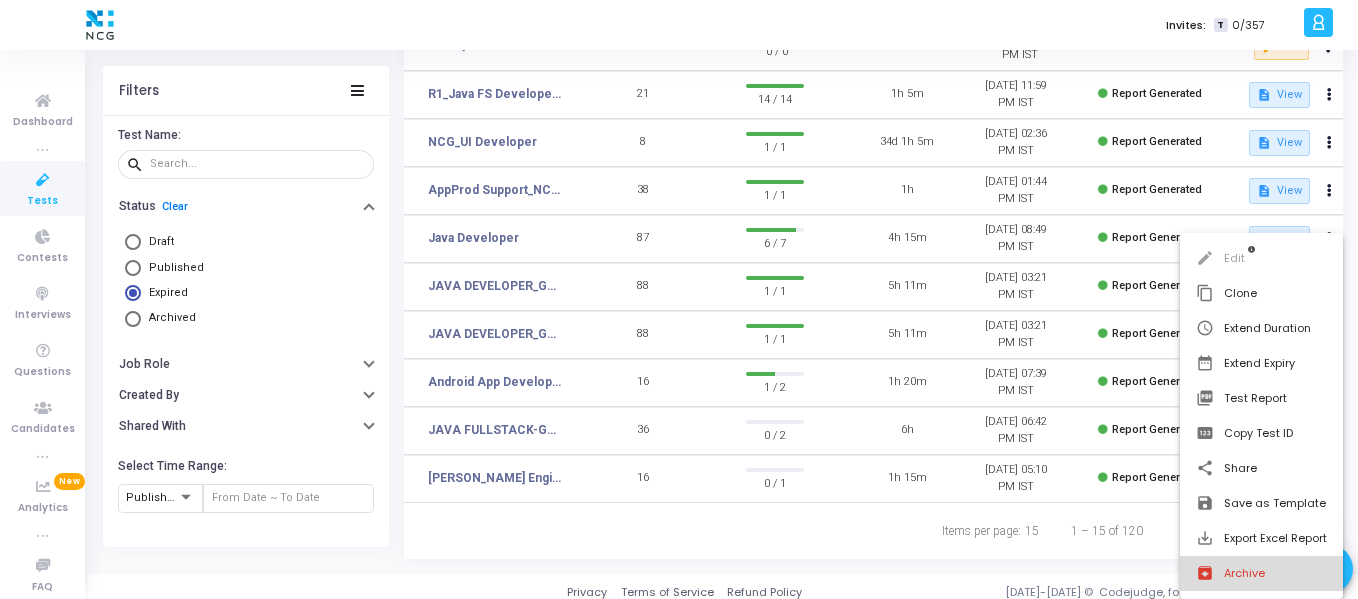 click on "archive  Archive" at bounding box center [1261, 573] 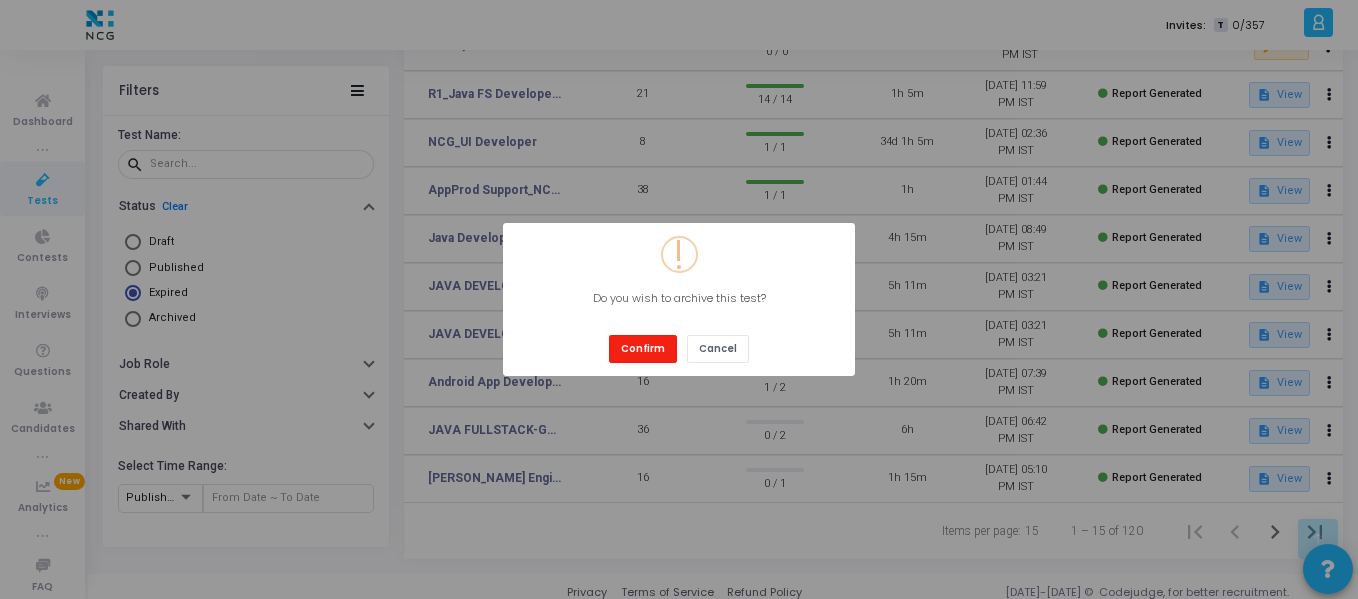 click on "Confirm" at bounding box center [643, 348] 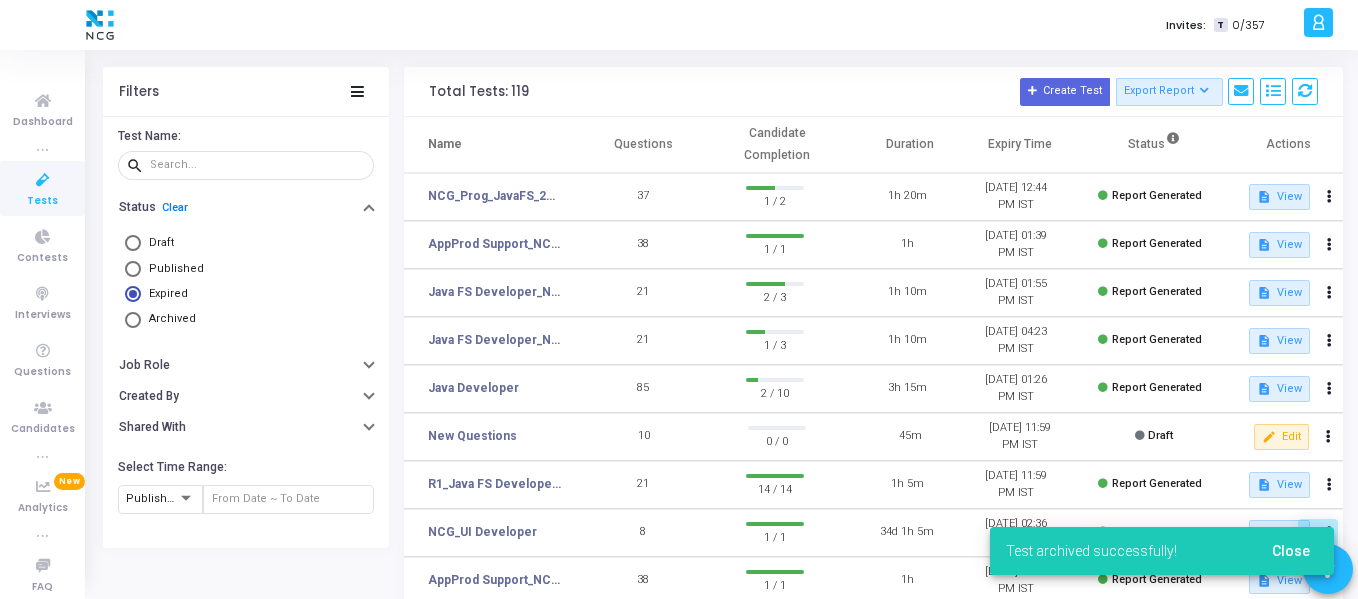 scroll, scrollTop: 454, scrollLeft: 0, axis: vertical 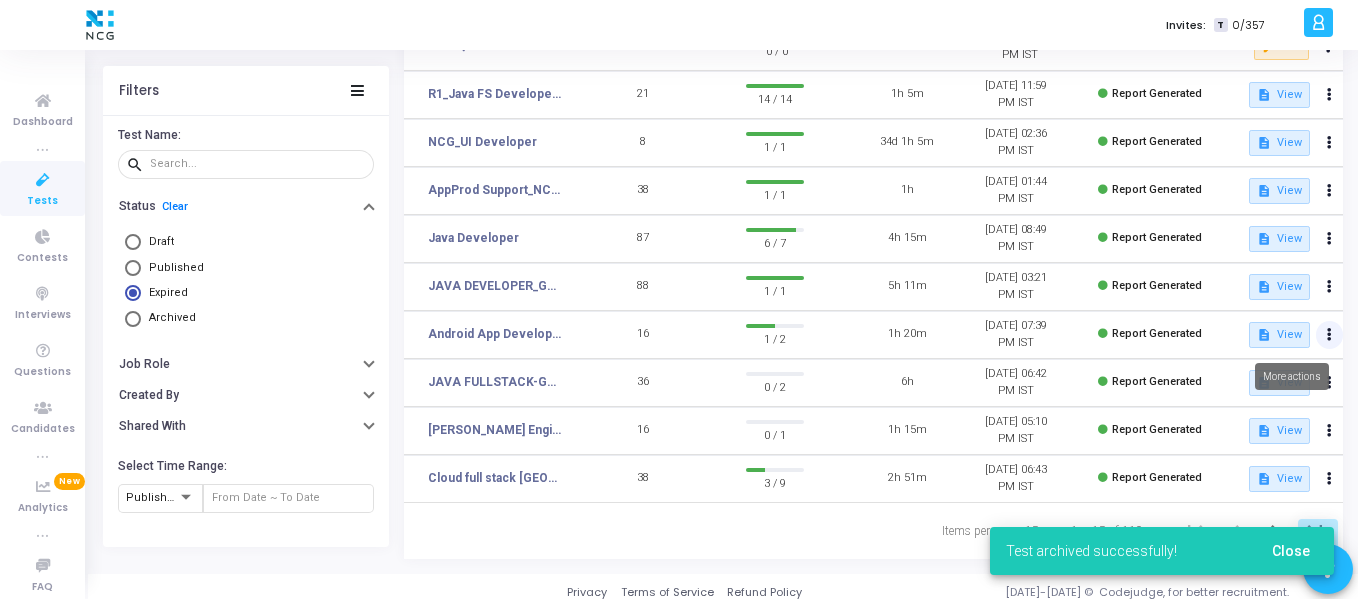 click 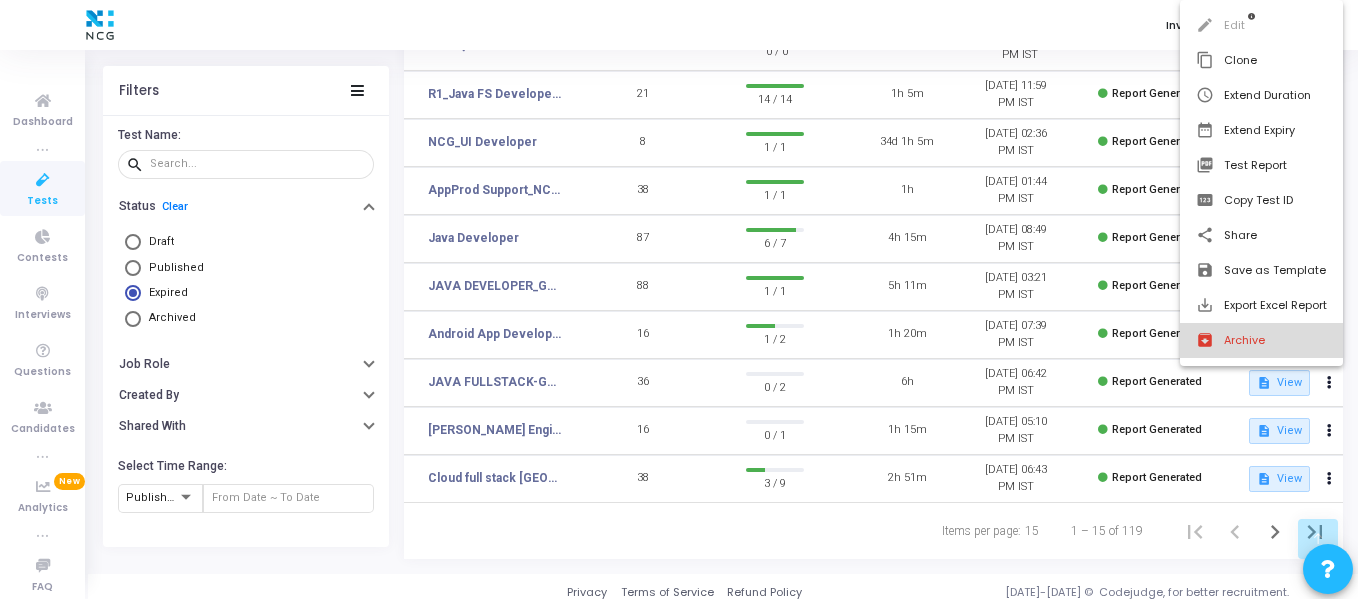 click on "archive  Archive" at bounding box center (1261, 340) 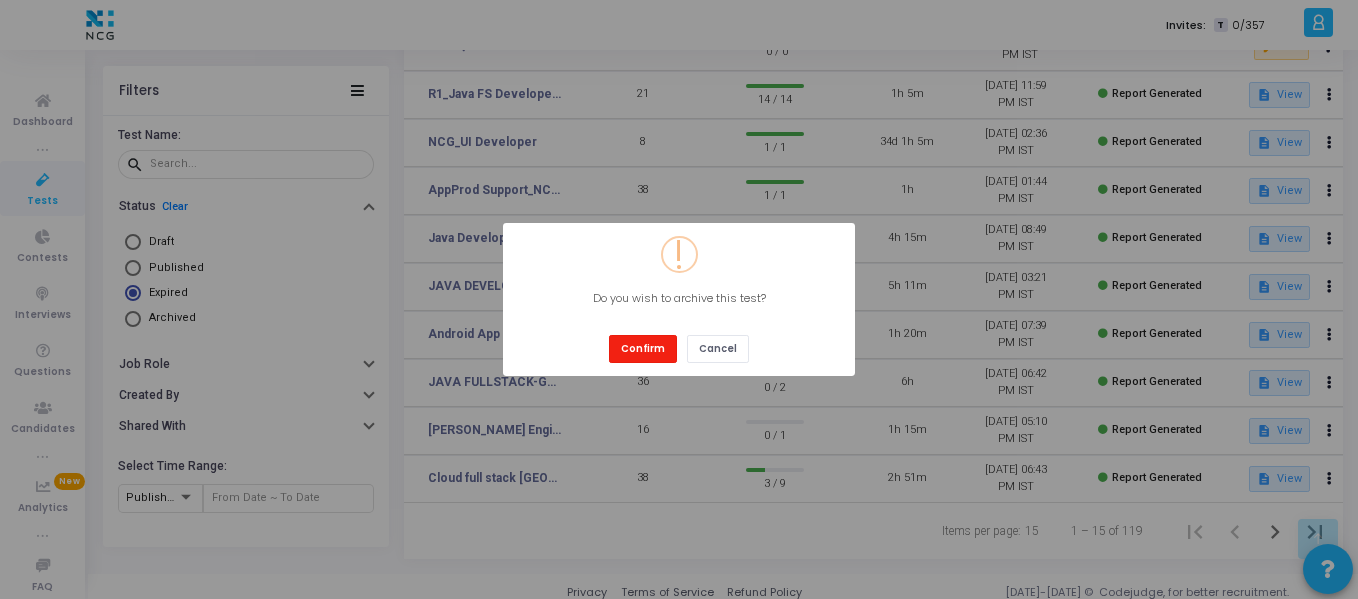 click on "Confirm" at bounding box center (643, 348) 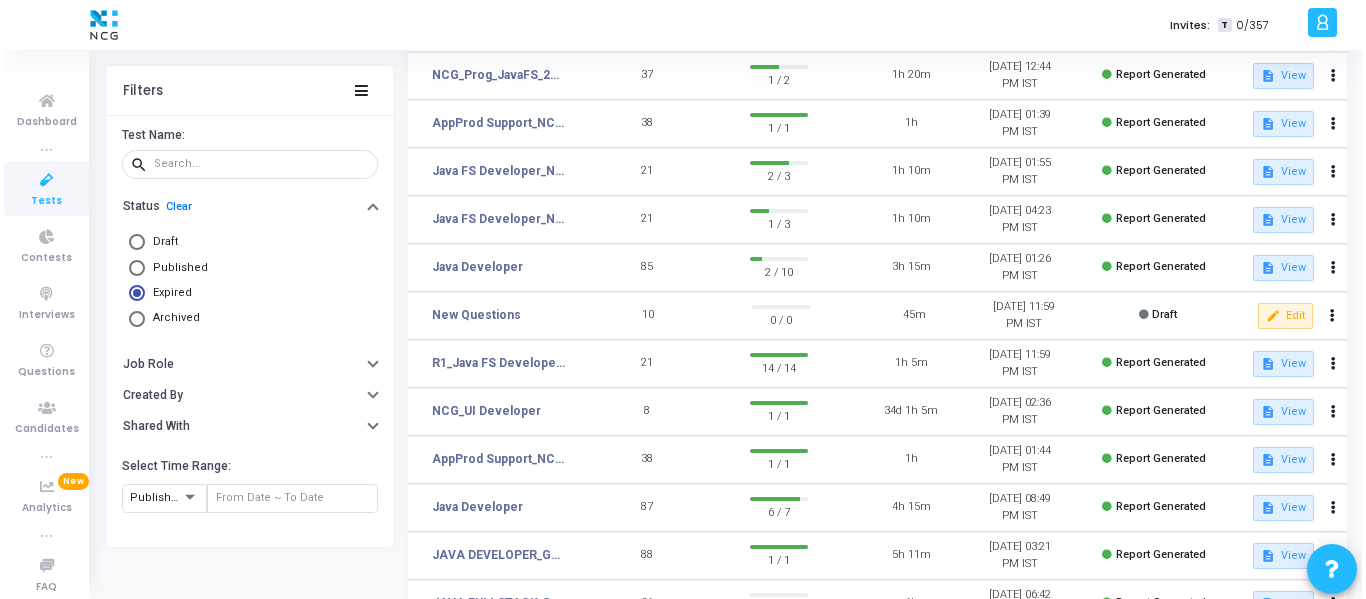 scroll, scrollTop: 0, scrollLeft: 0, axis: both 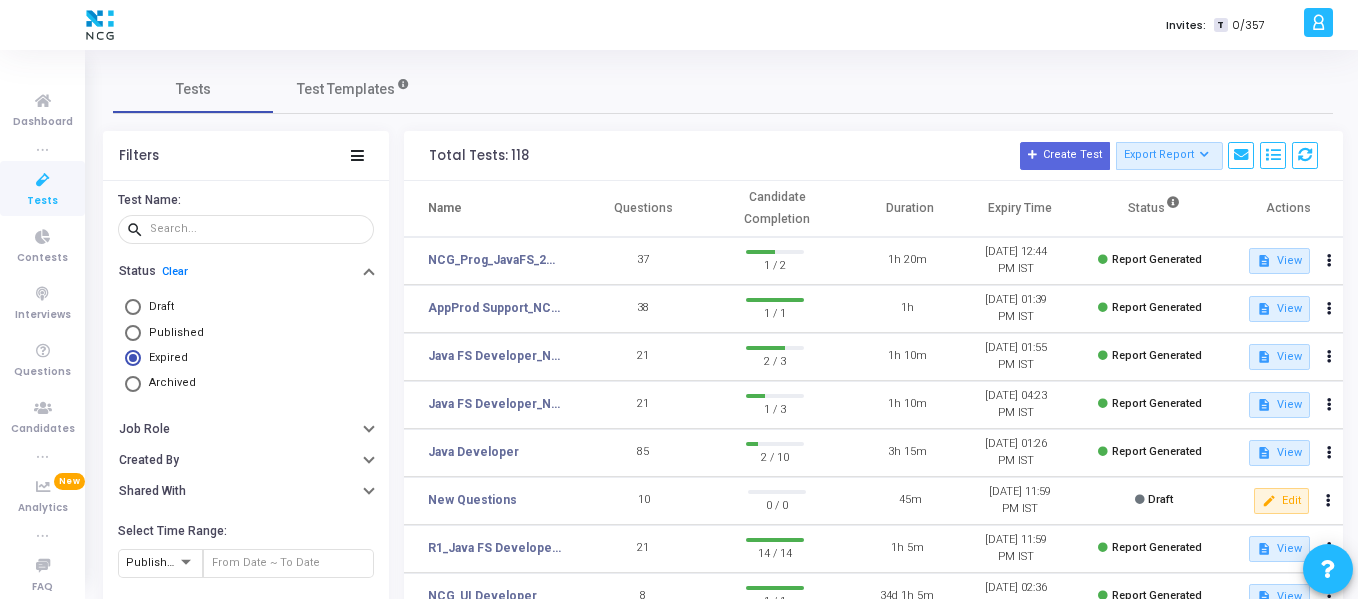 drag, startPoint x: 487, startPoint y: 262, endPoint x: 667, endPoint y: 101, distance: 241.4974 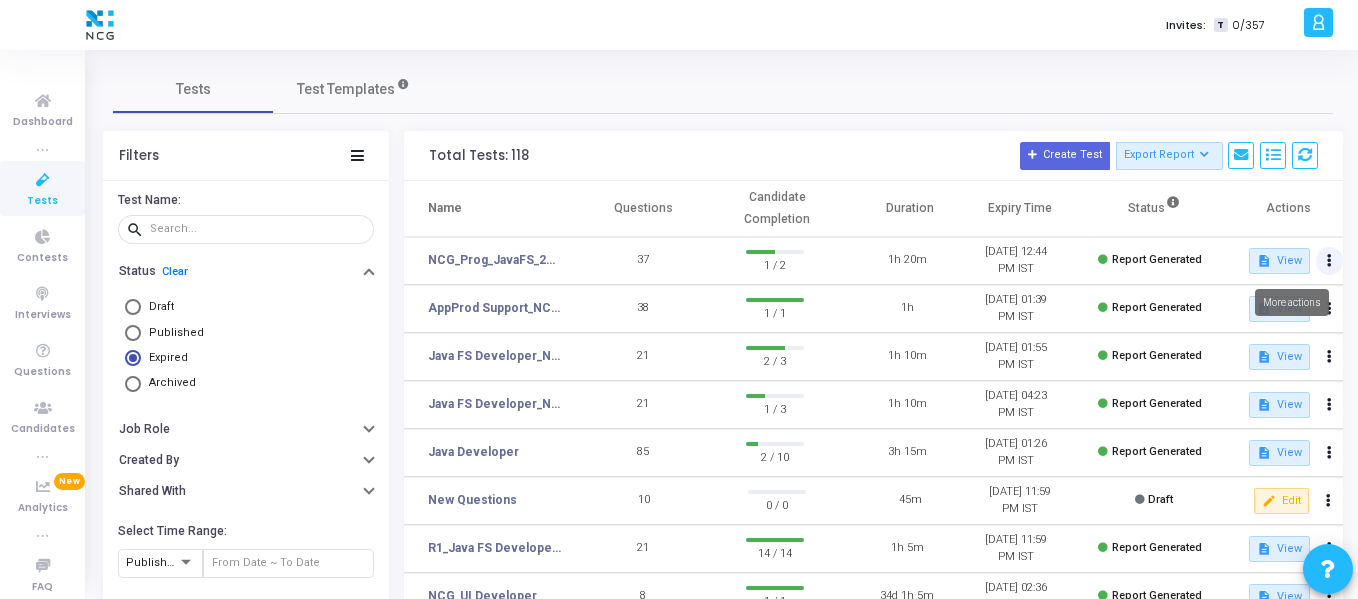 click at bounding box center (1330, 261) 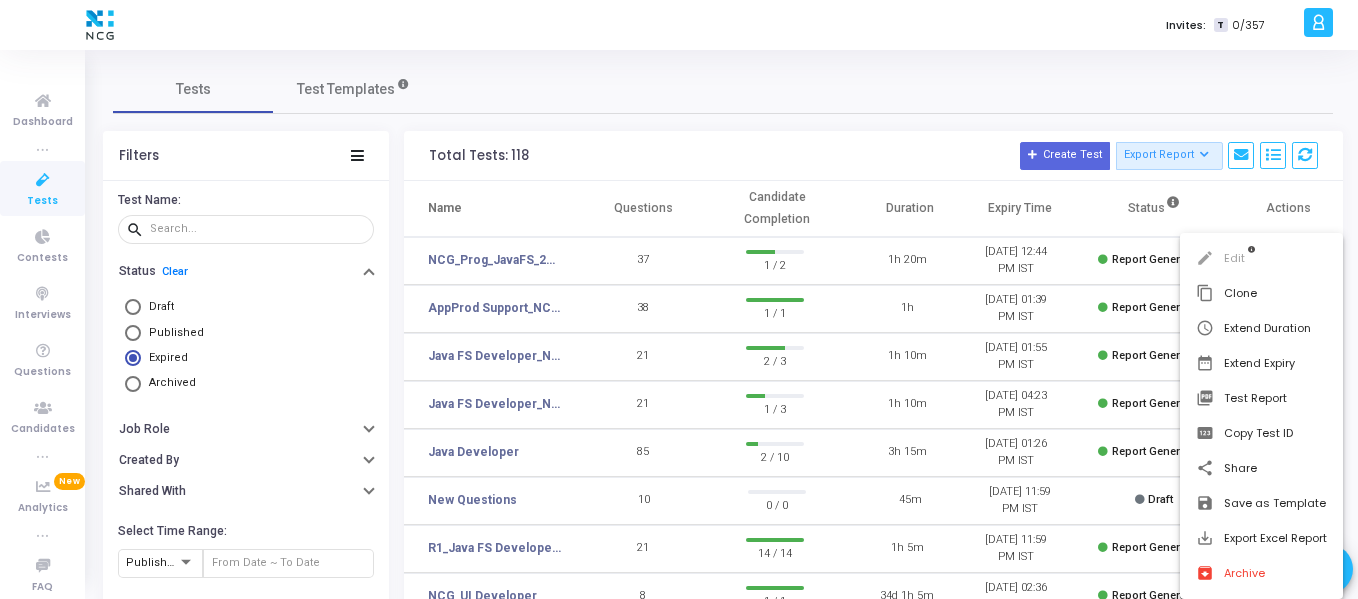 drag, startPoint x: 1108, startPoint y: 195, endPoint x: 899, endPoint y: 31, distance: 265.66333 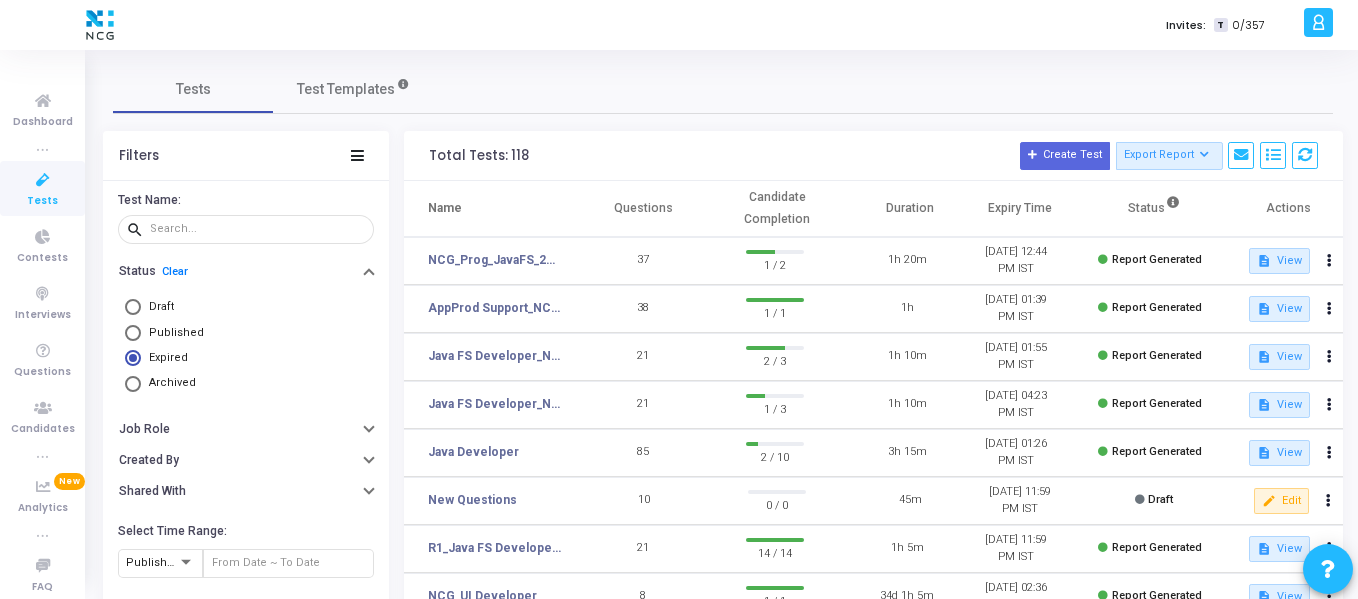 click on "Invites:  T   0/357" at bounding box center [749, 25] 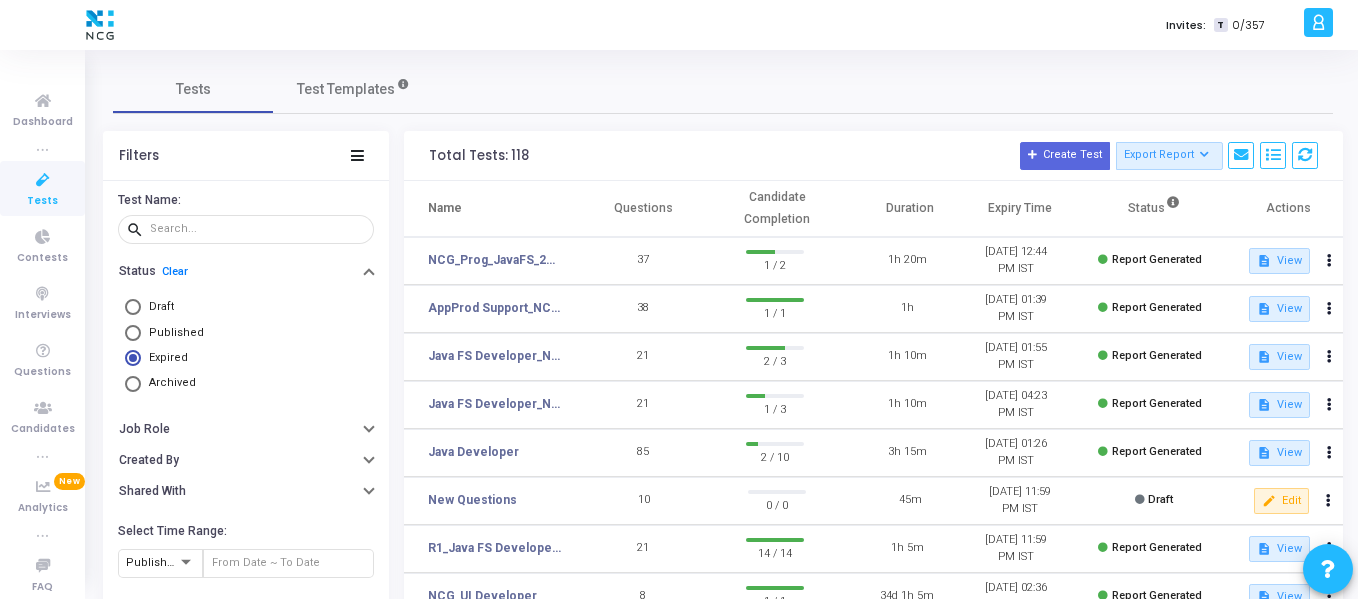 drag, startPoint x: 1272, startPoint y: 263, endPoint x: 1041, endPoint y: 82, distance: 293.4655 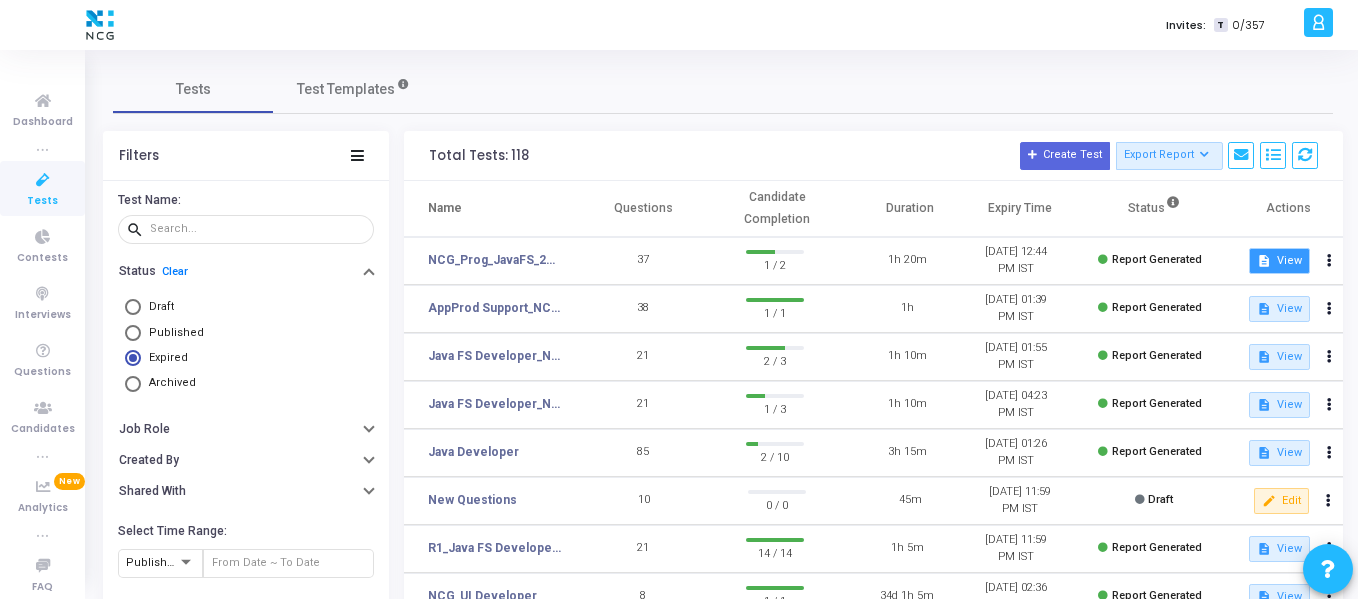type 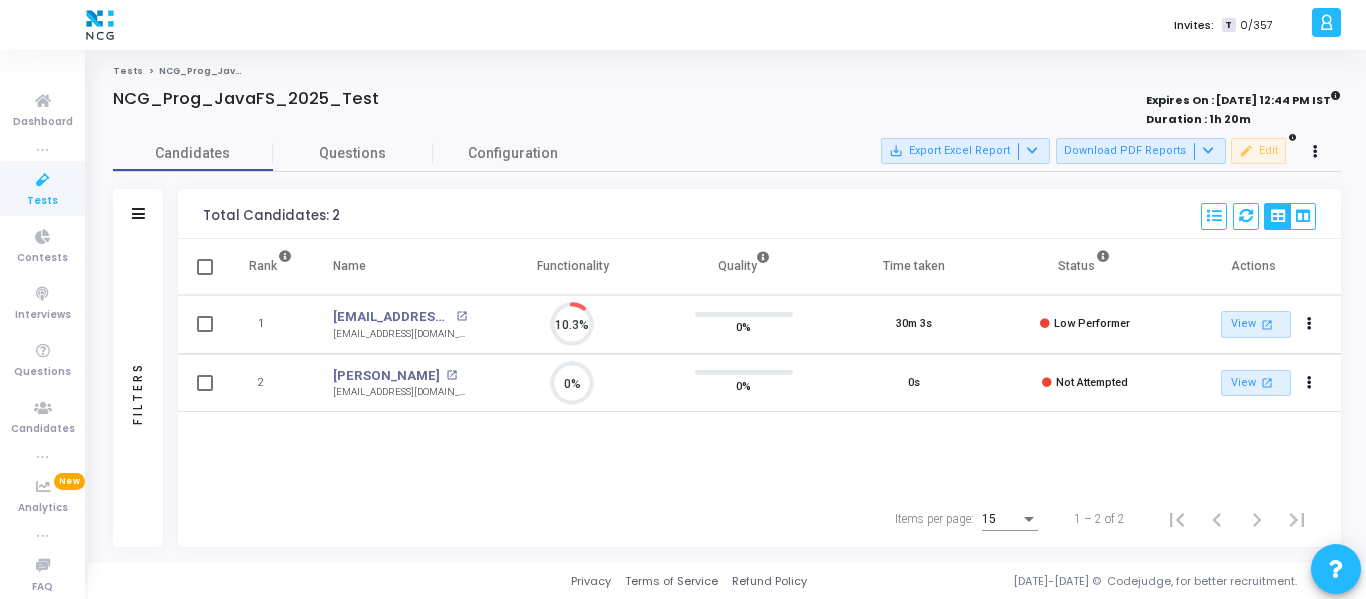 scroll, scrollTop: 9, scrollLeft: 9, axis: both 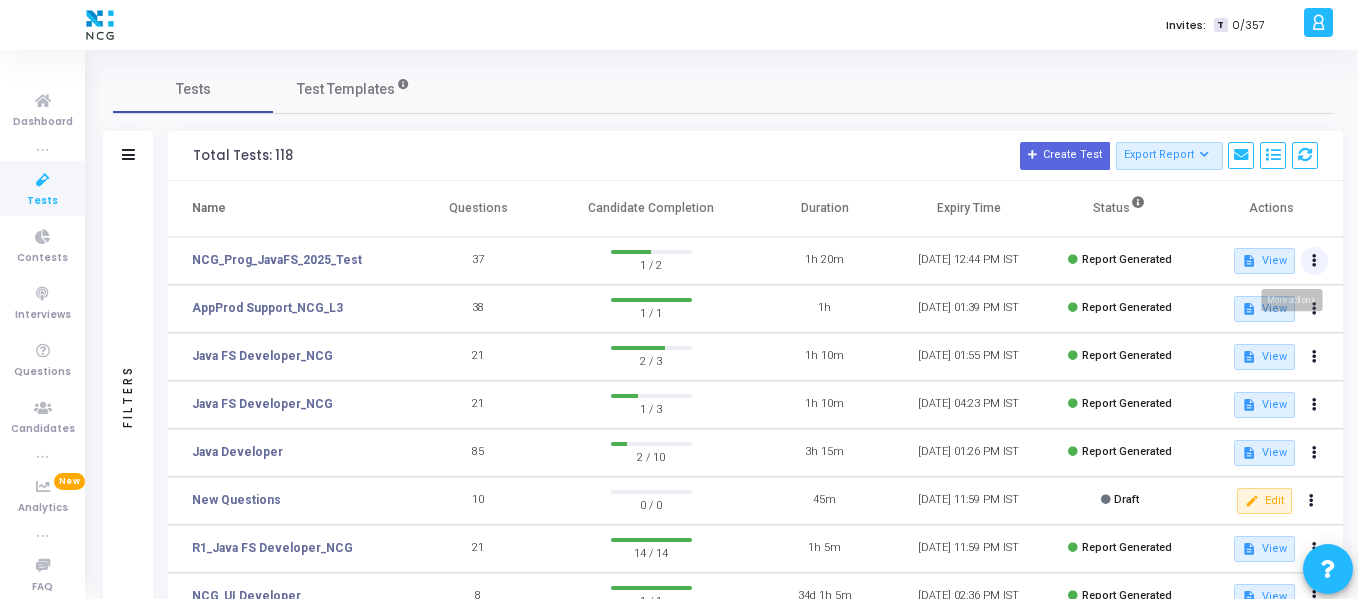 click at bounding box center (1315, 261) 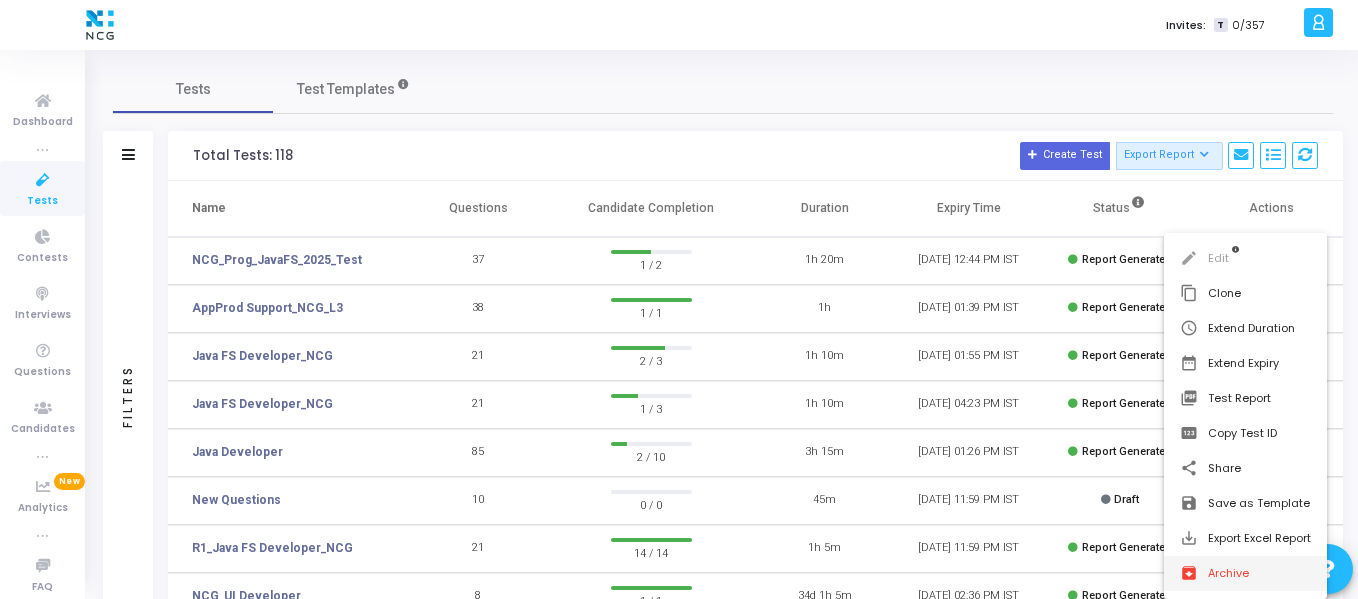 click on "archive  Archive" at bounding box center (1245, 573) 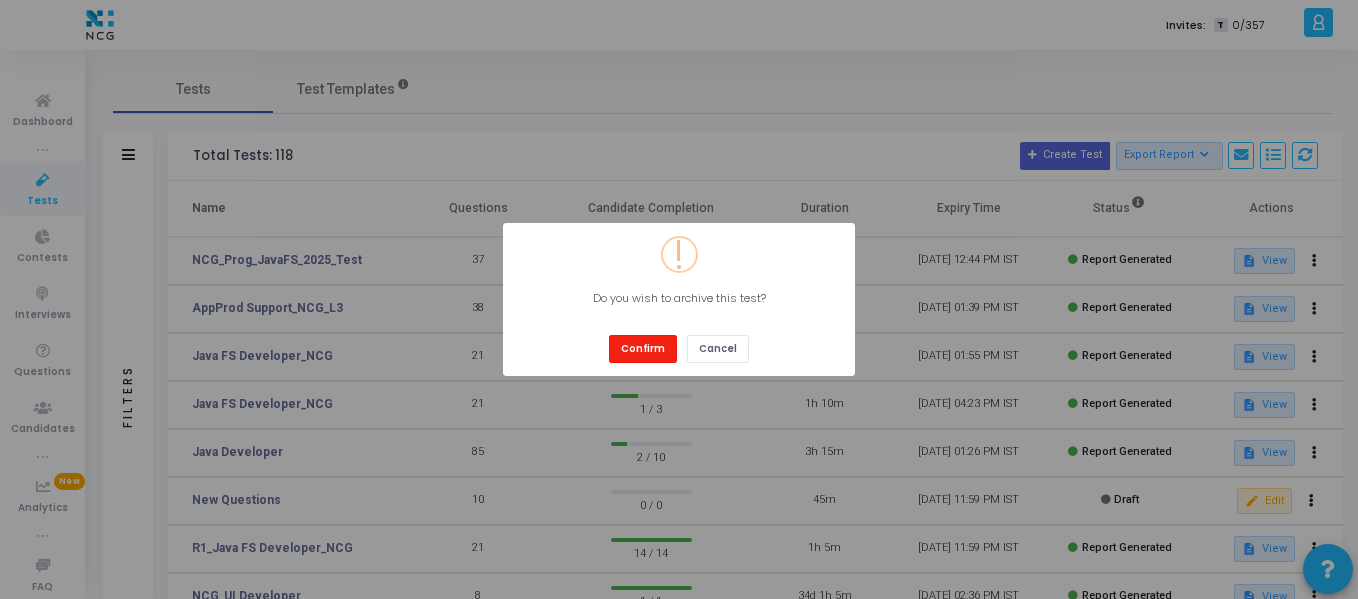 click on "Confirm" at bounding box center [643, 348] 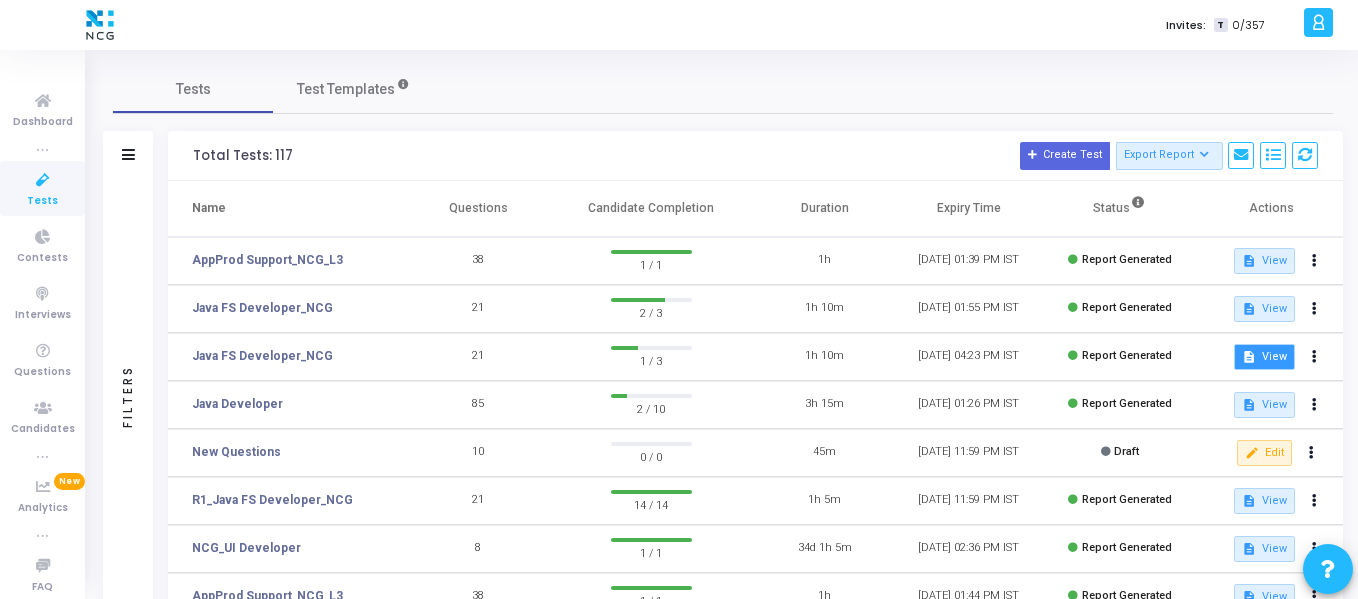 click on "description" 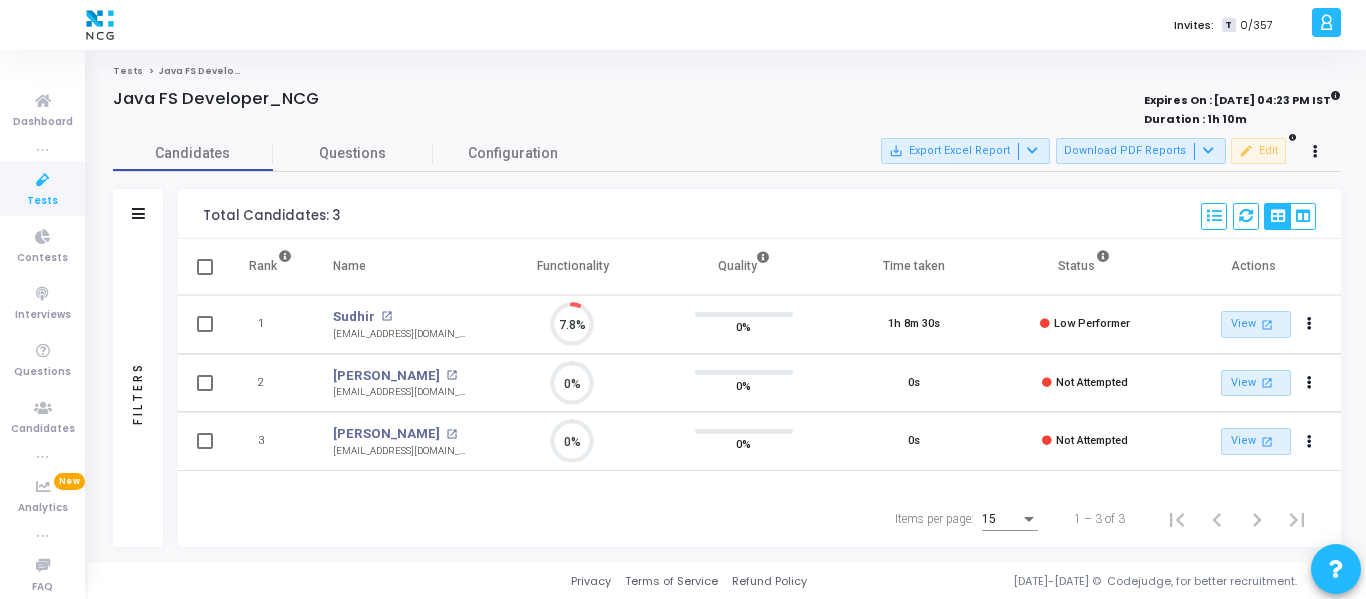 scroll, scrollTop: 9, scrollLeft: 9, axis: both 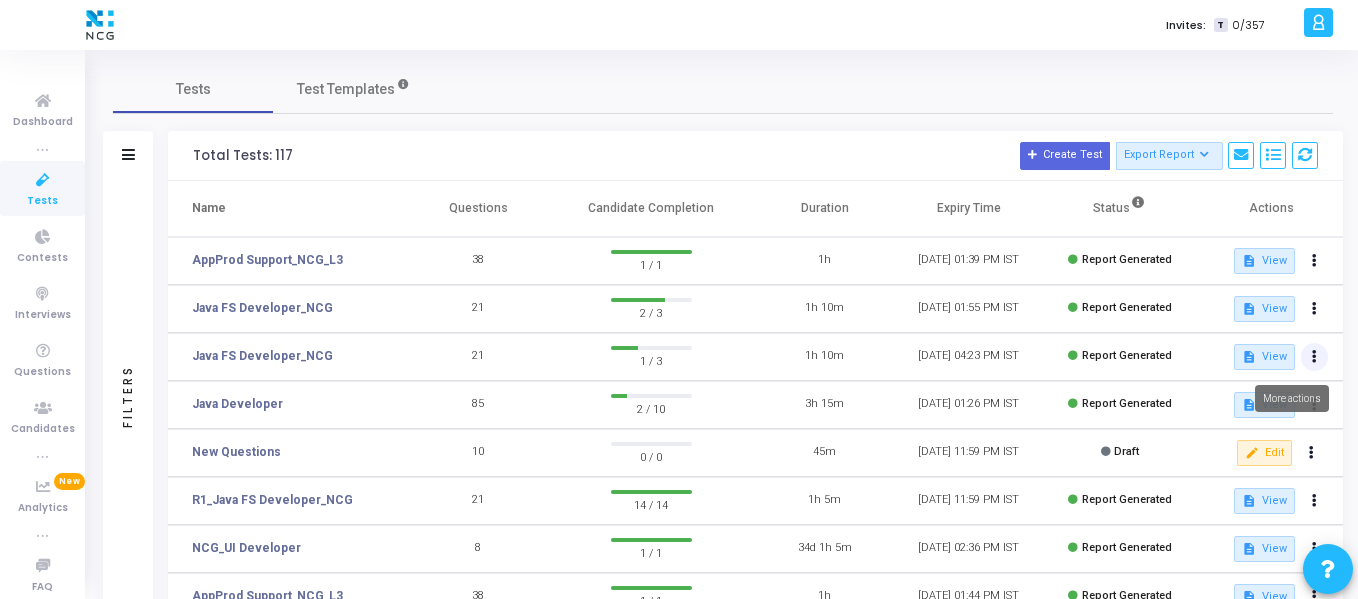 click 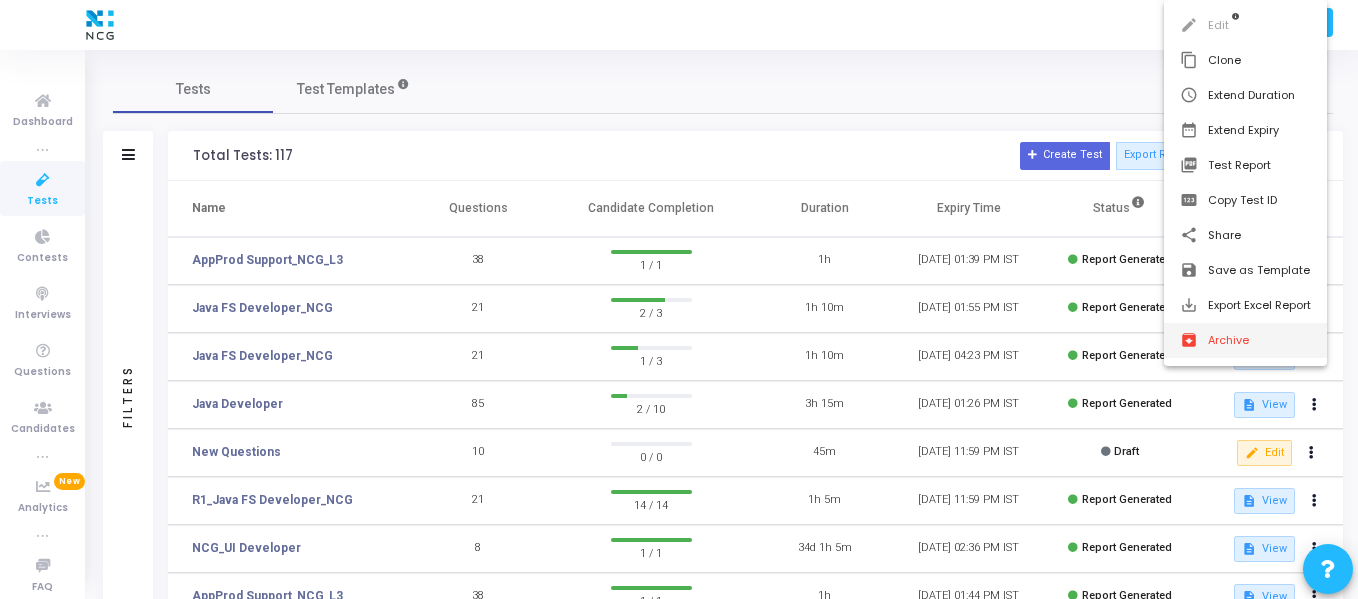 click on "archive  Archive" at bounding box center [1245, 340] 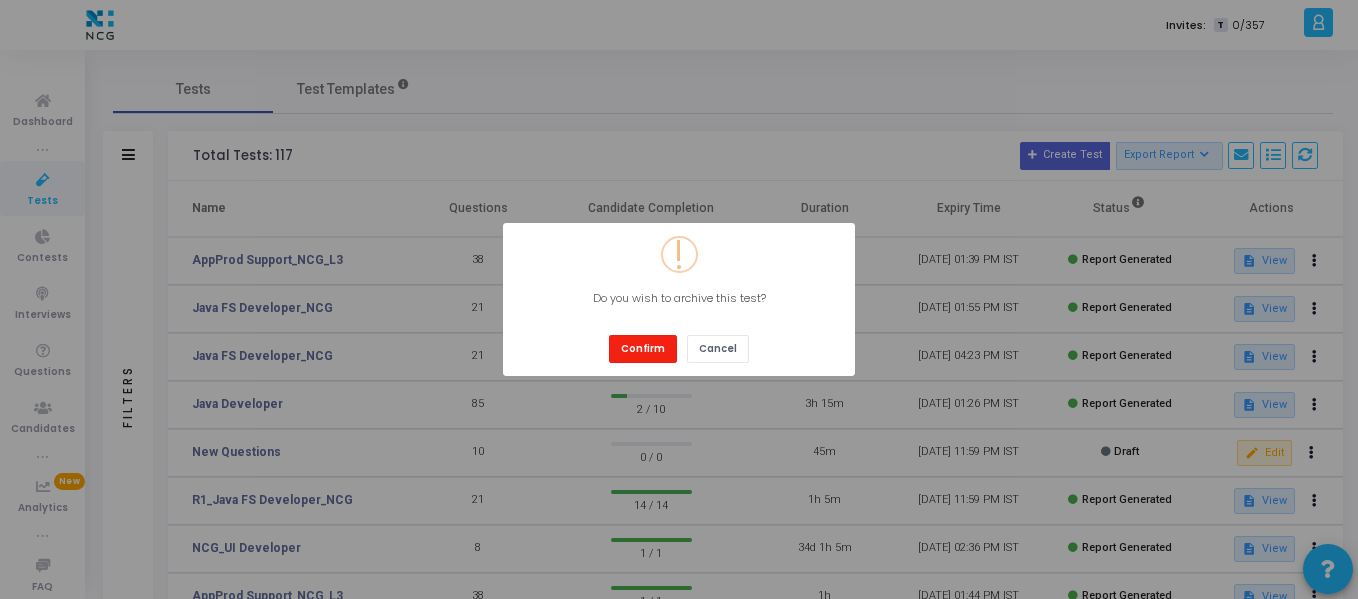 click on "Confirm" at bounding box center [643, 348] 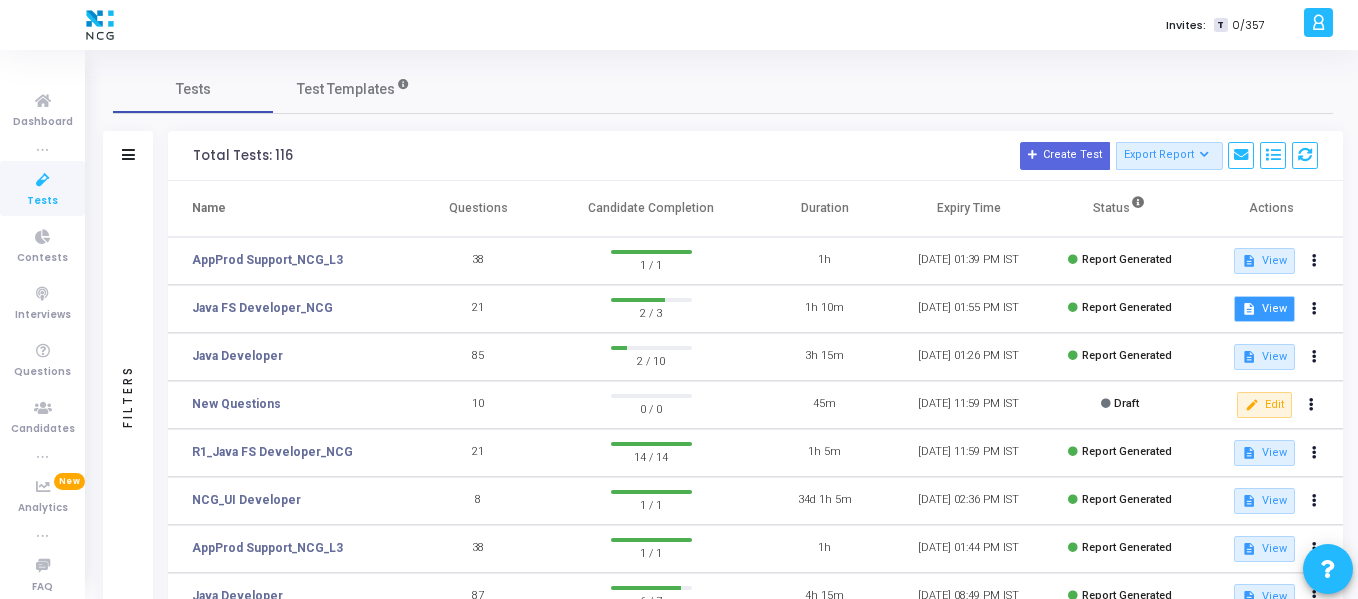 click on "description  View" 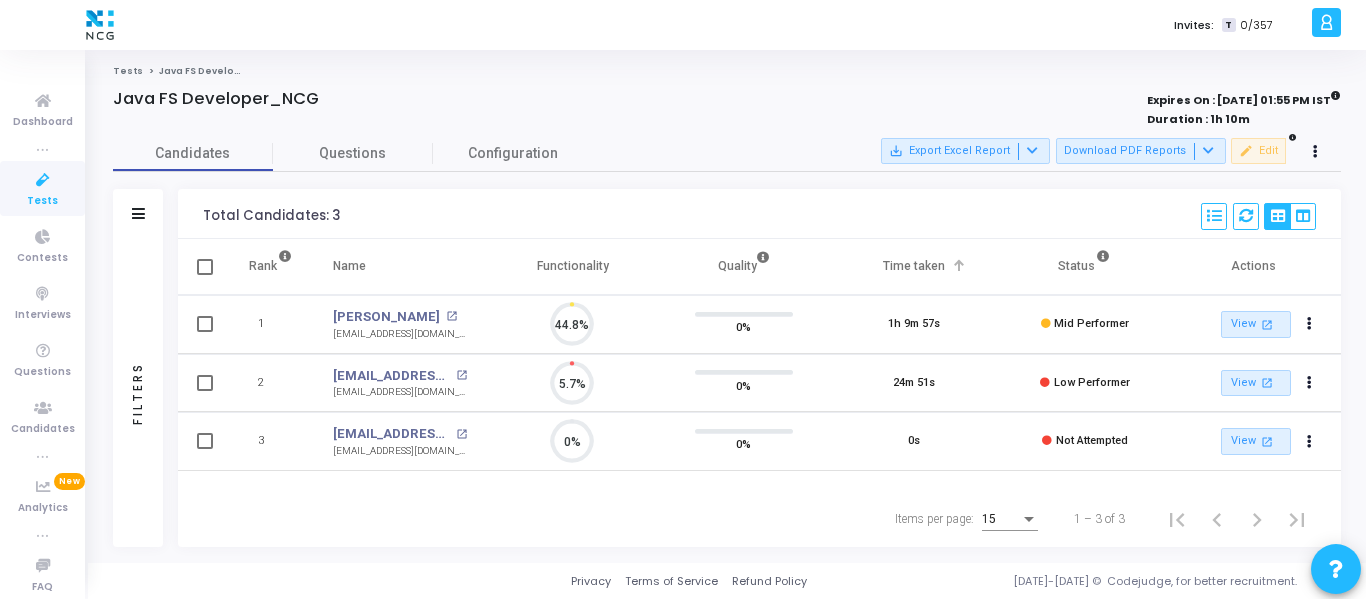 scroll, scrollTop: 9, scrollLeft: 9, axis: both 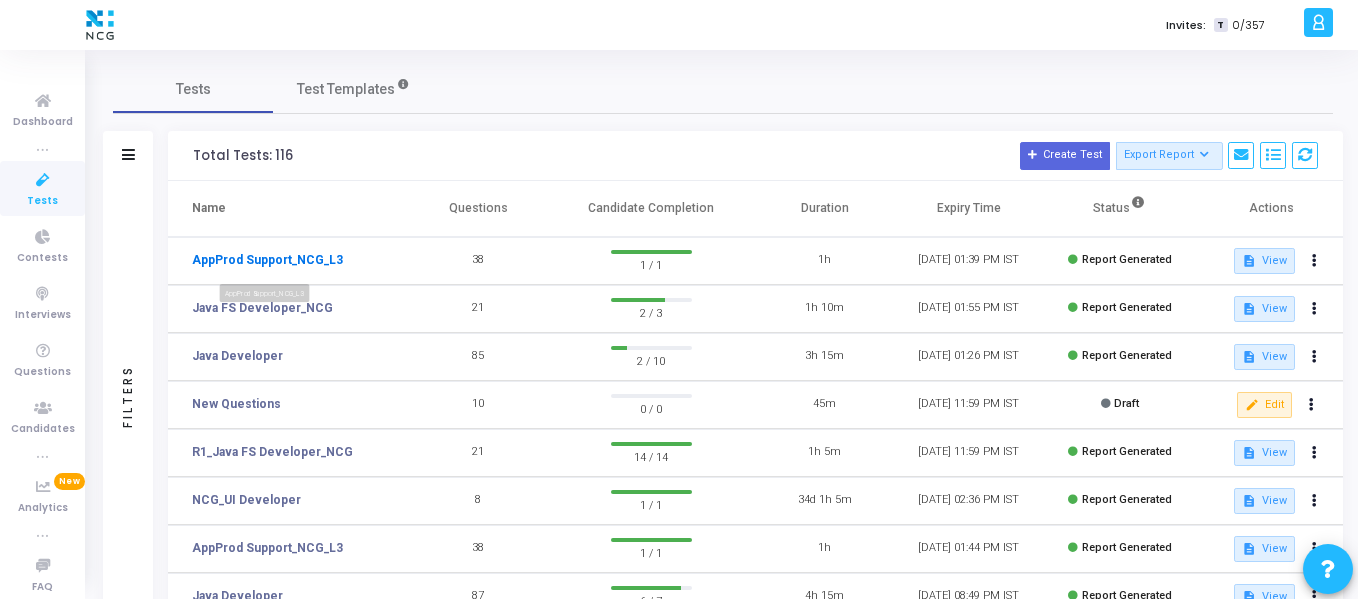 click on "AppProd Support_NCG_L3" at bounding box center [267, 260] 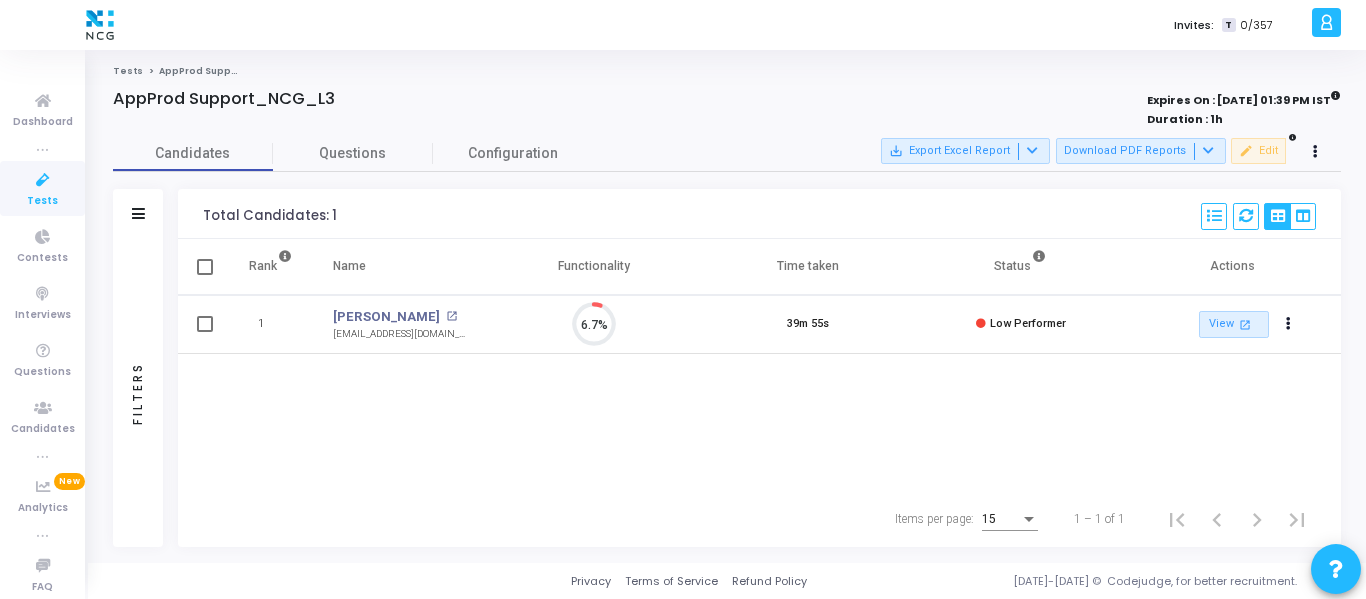 scroll, scrollTop: 9, scrollLeft: 9, axis: both 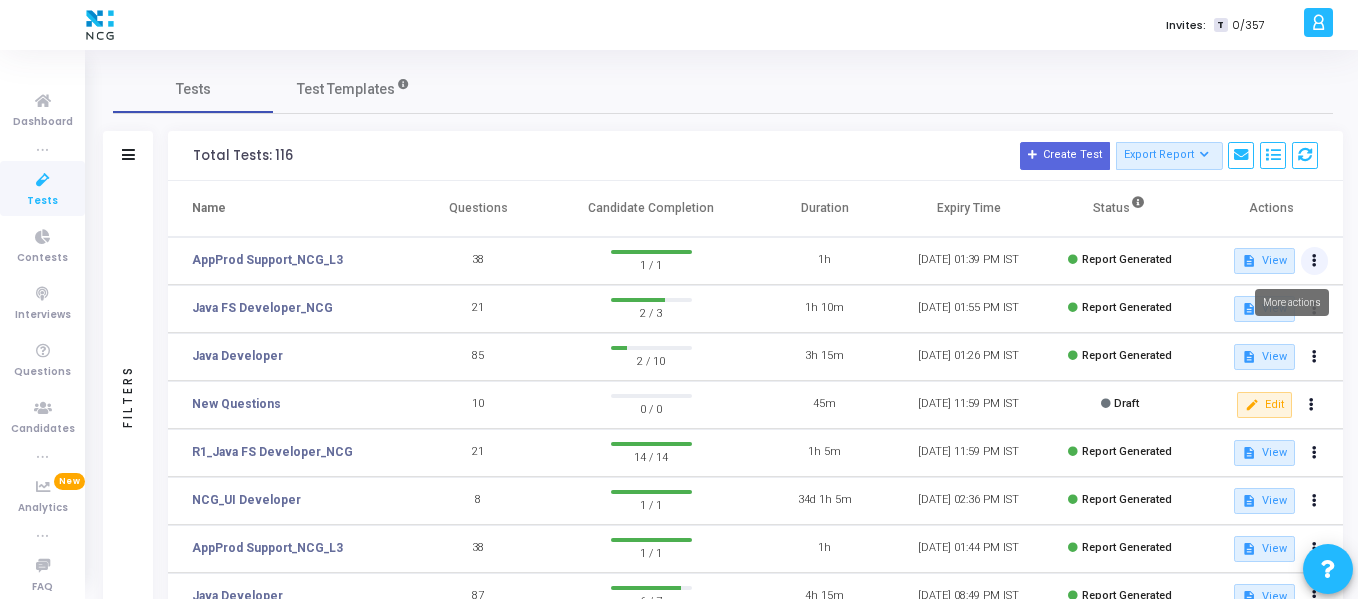 click at bounding box center [1315, 261] 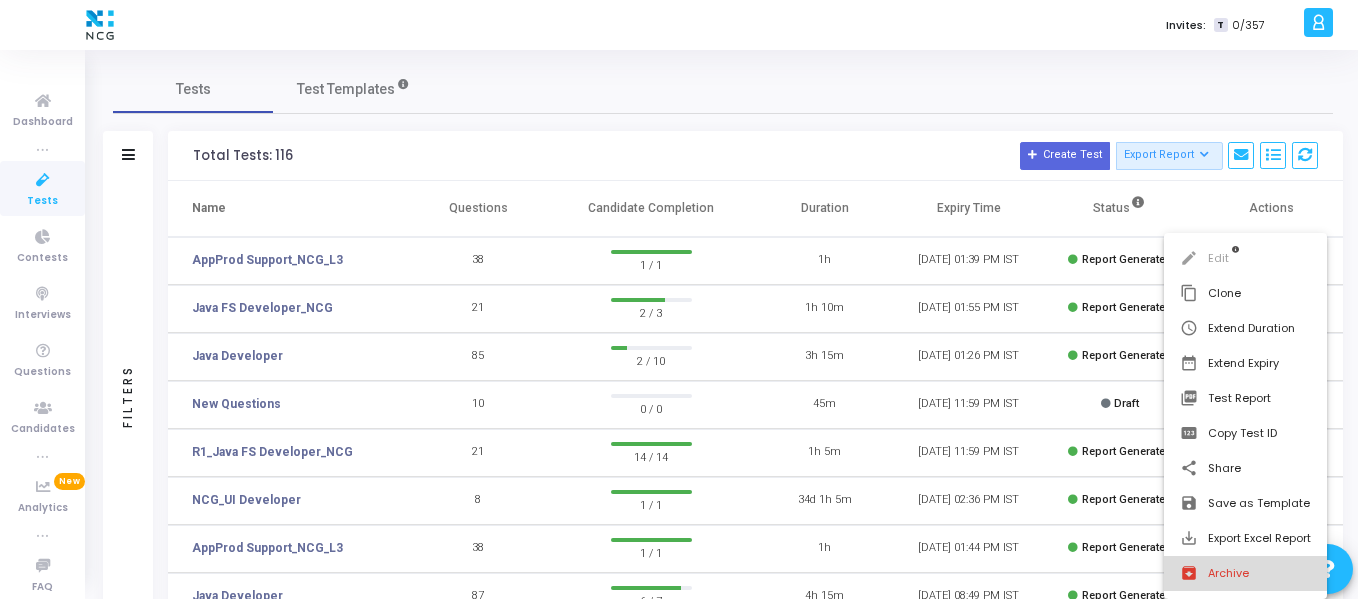 click on "archive  Archive" at bounding box center [1245, 573] 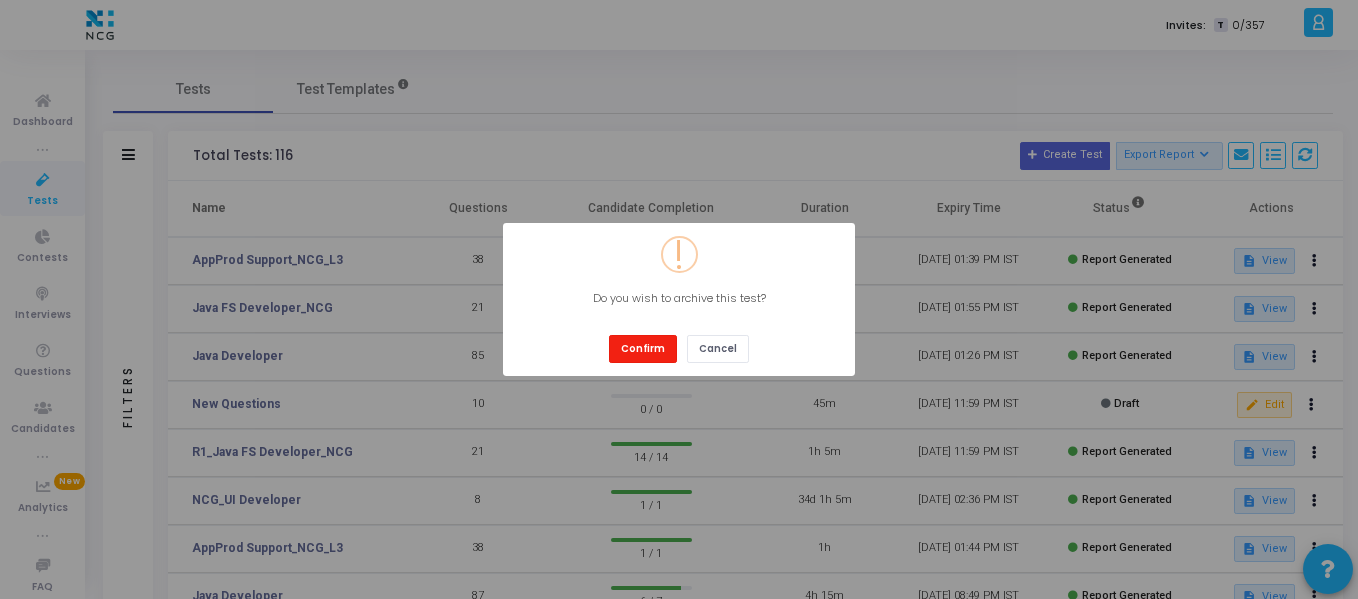 click on "Confirm" at bounding box center (643, 348) 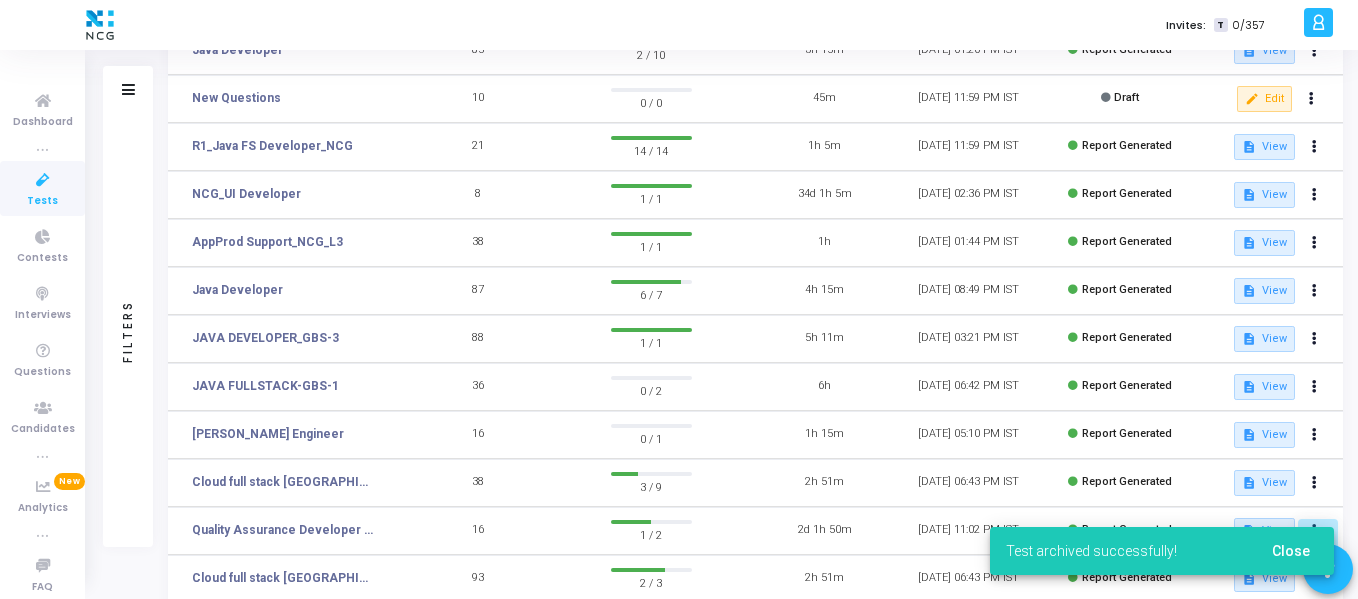 scroll, scrollTop: 330, scrollLeft: 0, axis: vertical 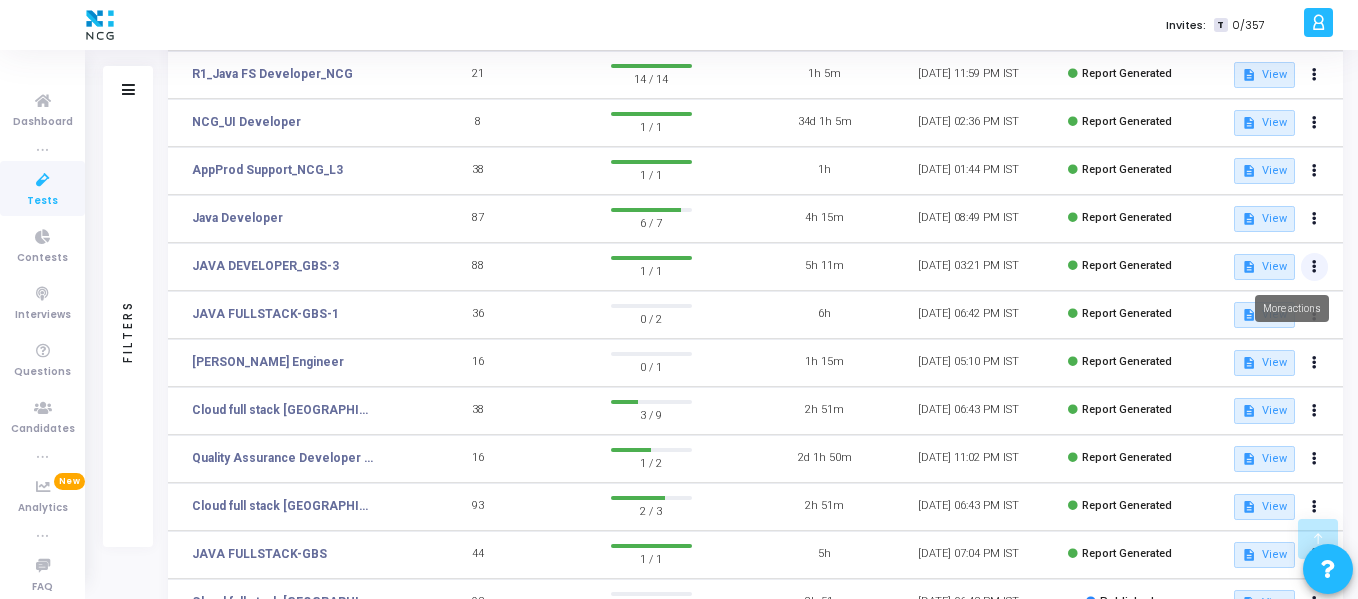 click 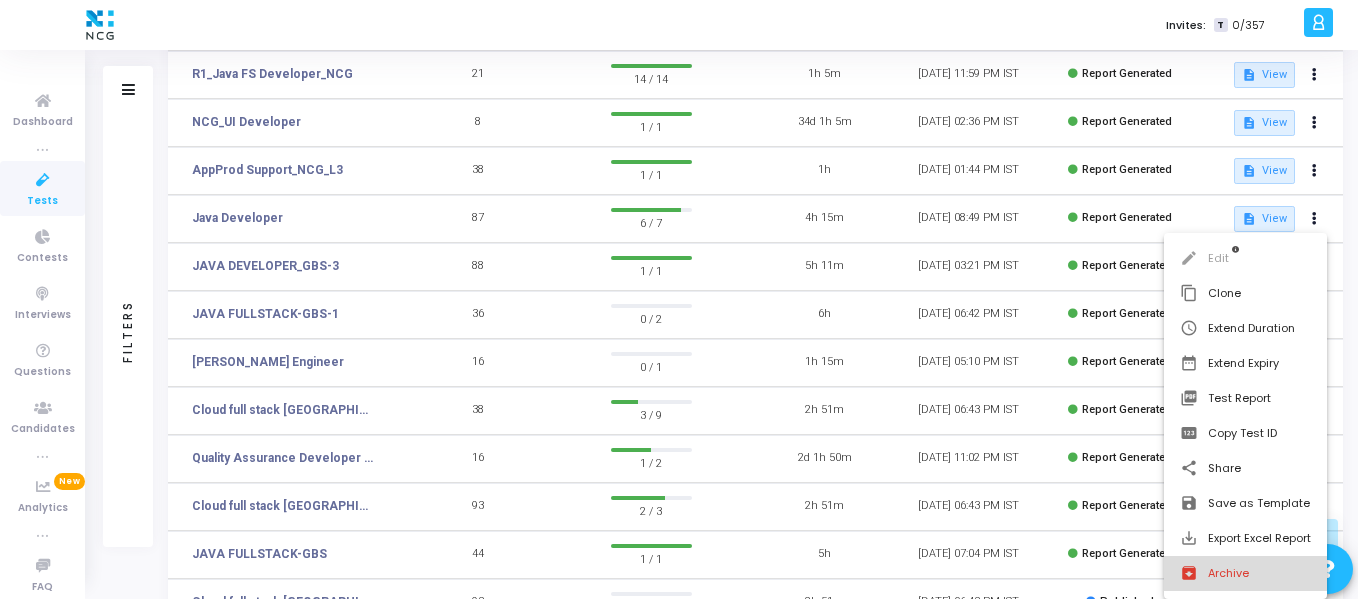 click on "archive  Archive" at bounding box center (1245, 573) 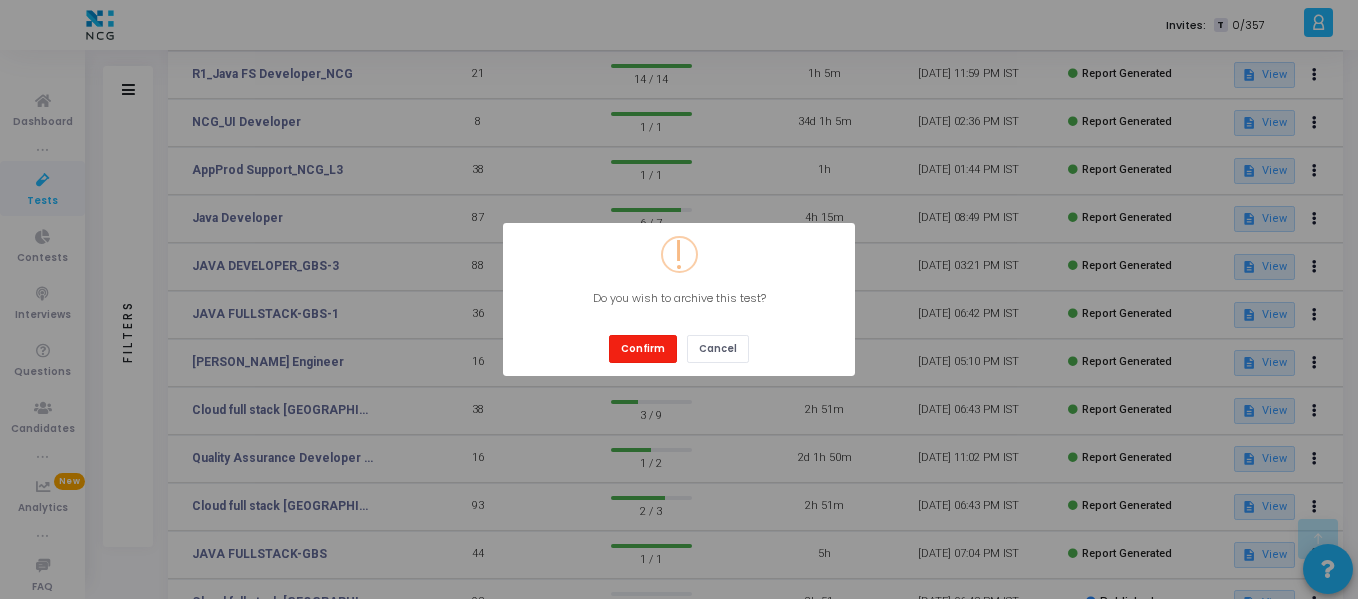 click on "Confirm" at bounding box center (643, 348) 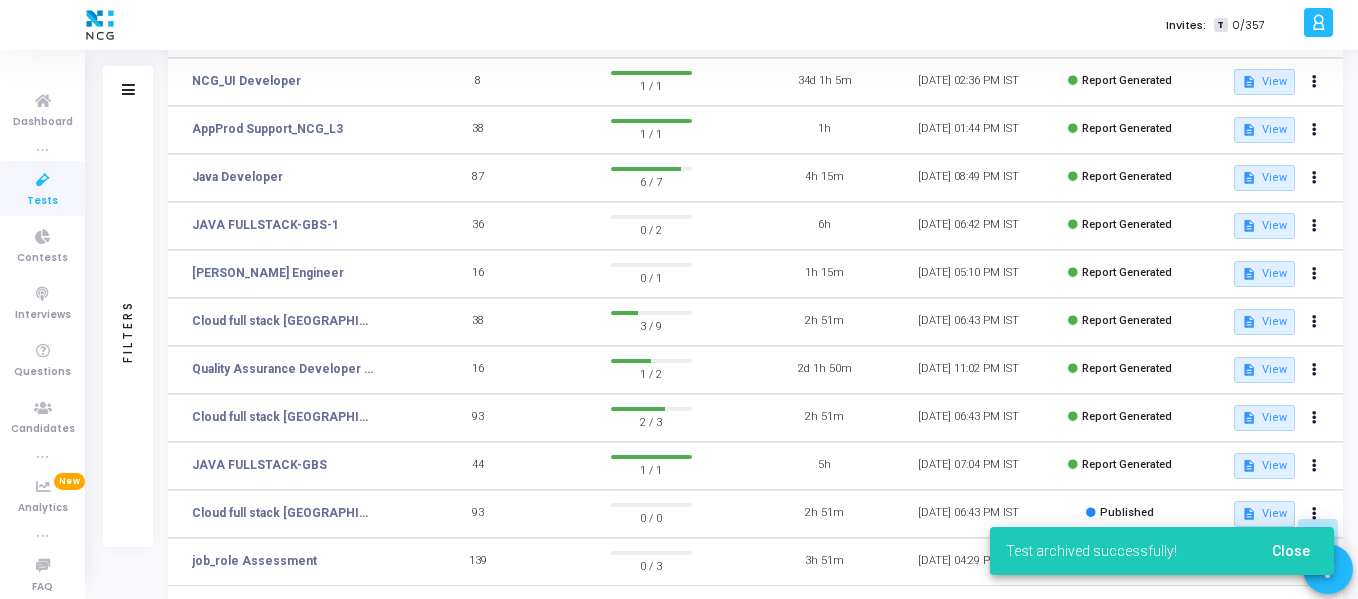 scroll, scrollTop: 373, scrollLeft: 0, axis: vertical 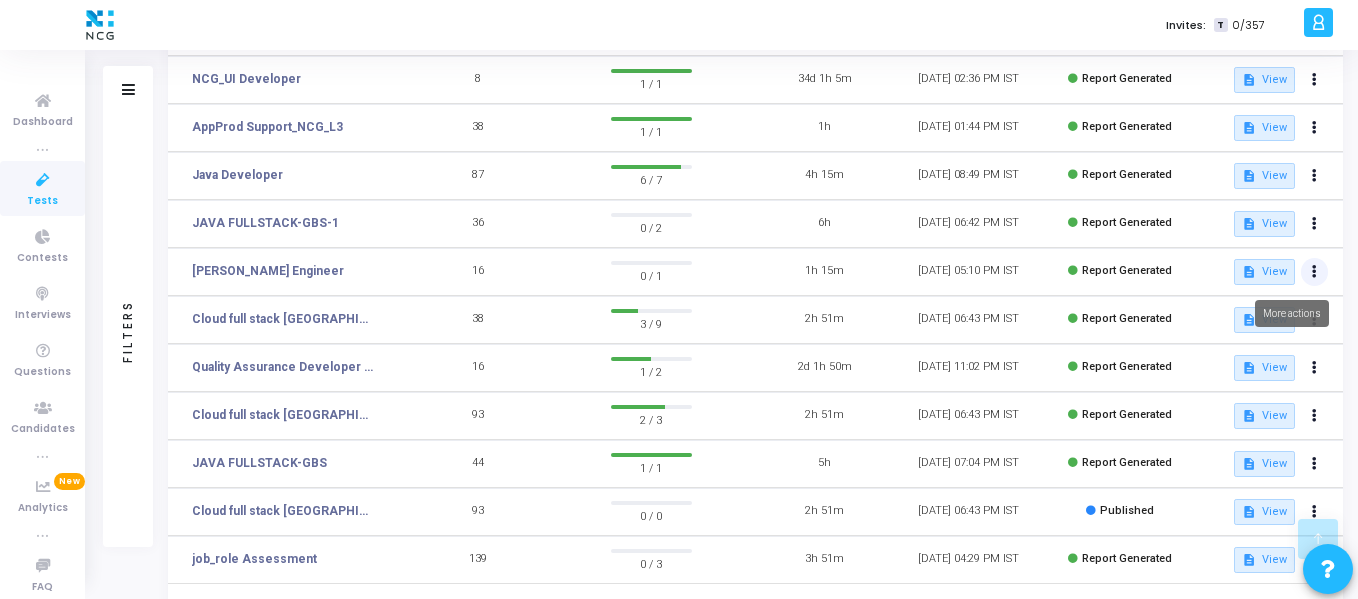click 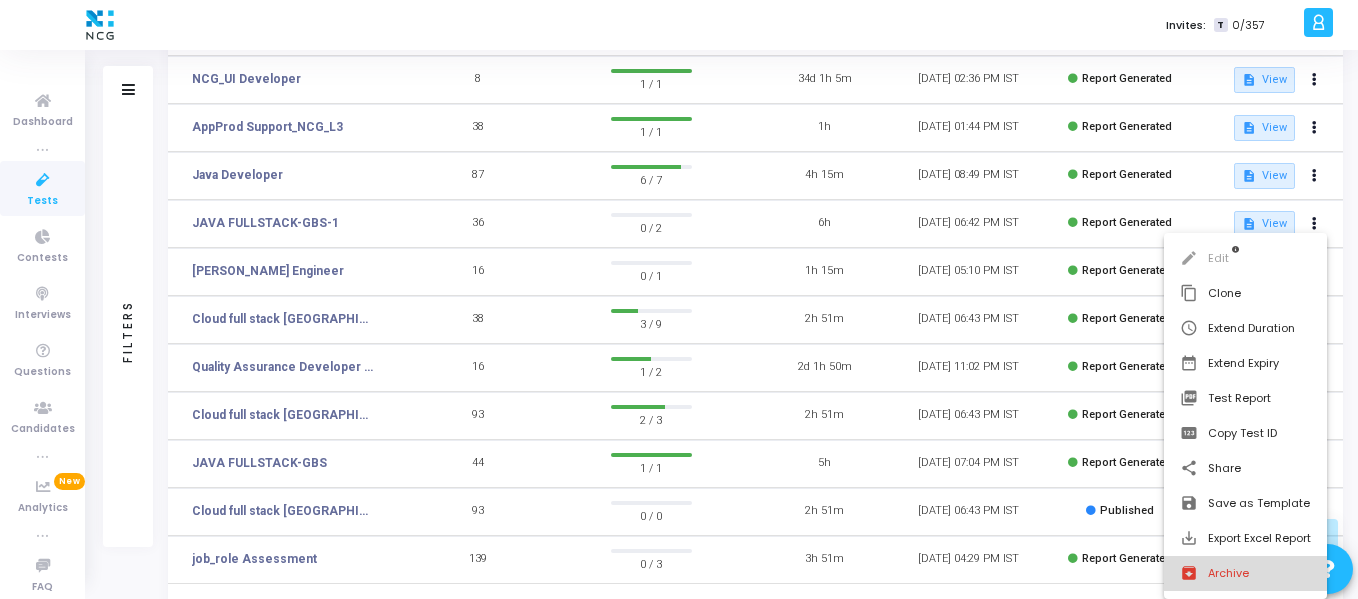 click on "archive  Archive" at bounding box center (1245, 573) 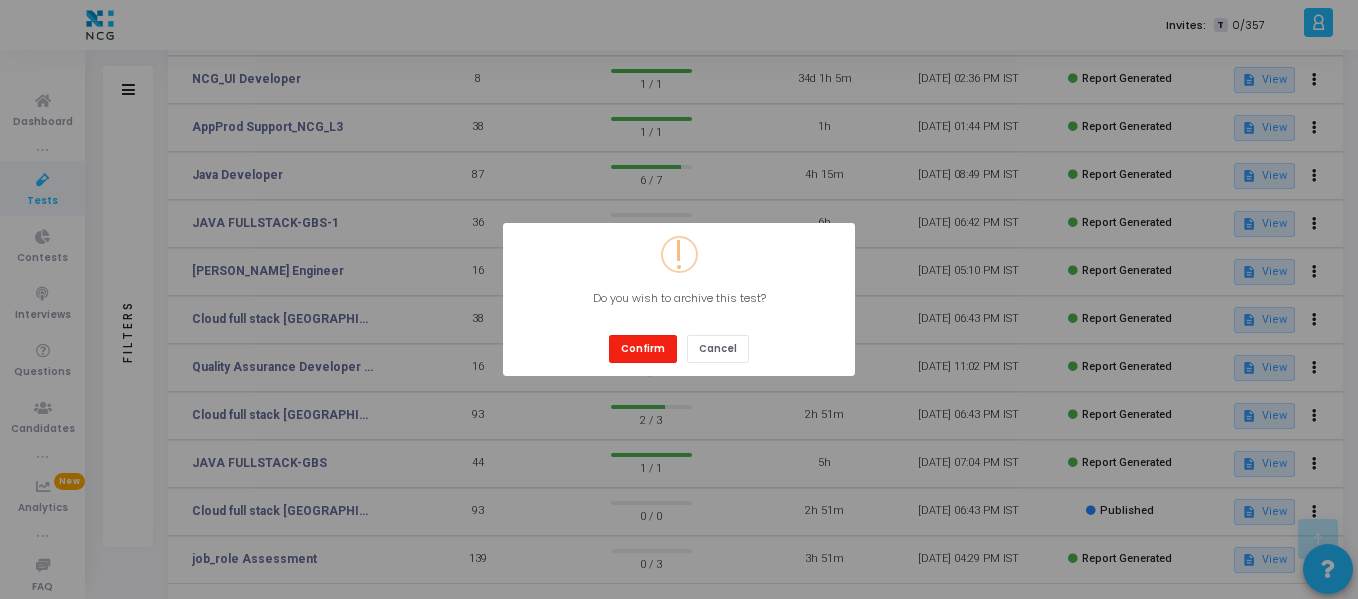 click on "Confirm" at bounding box center (643, 348) 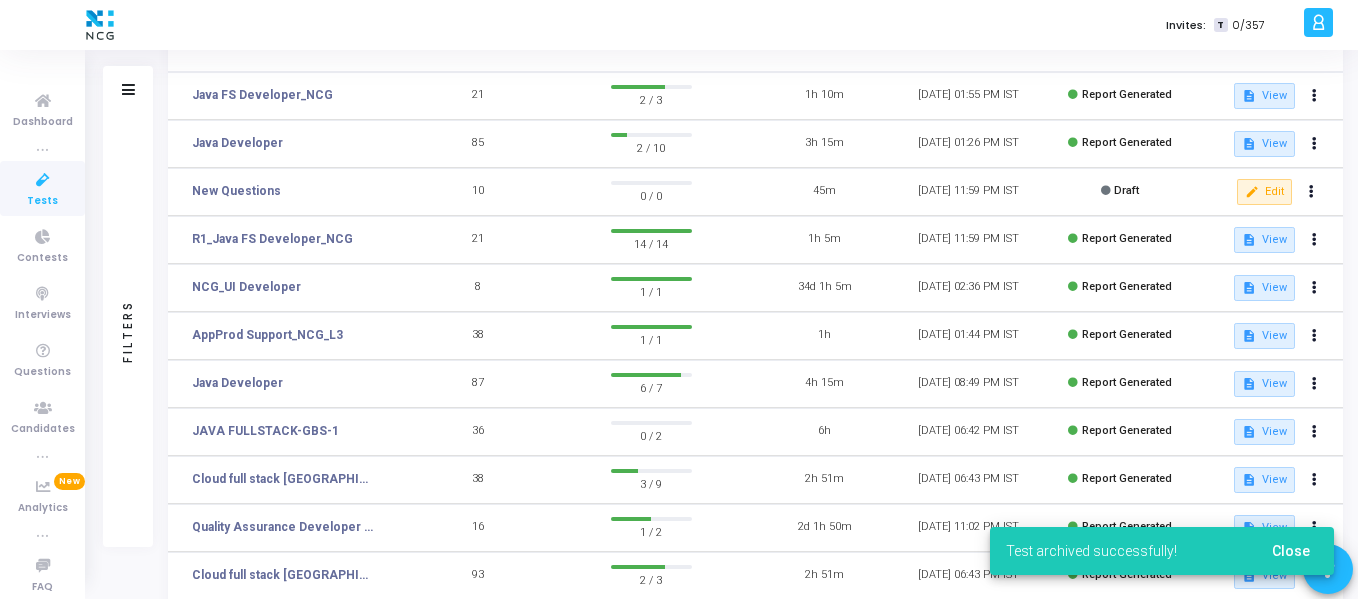 scroll, scrollTop: 0, scrollLeft: 0, axis: both 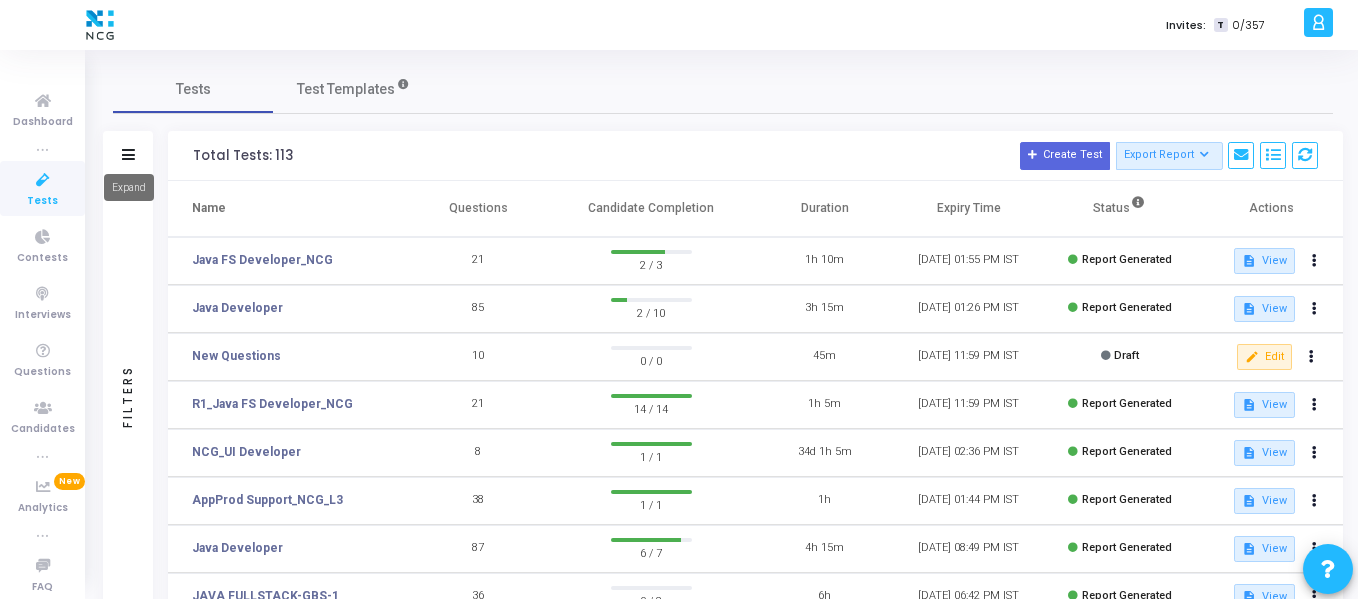 click 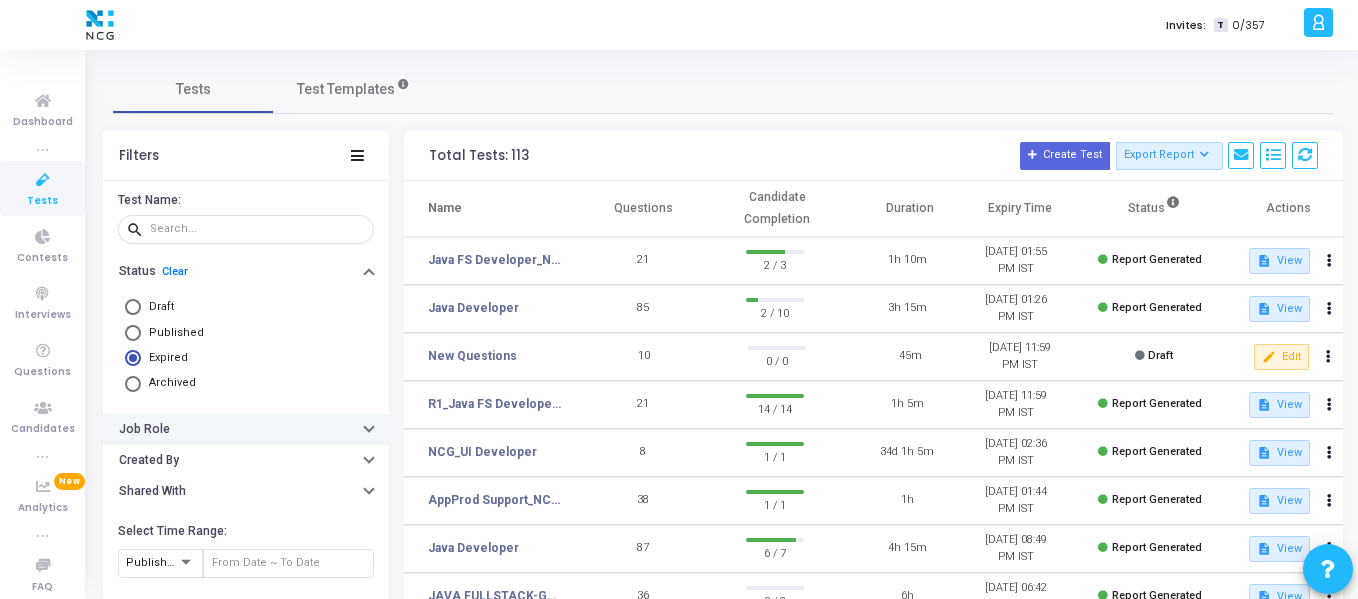 click on "Job Role" at bounding box center (246, 429) 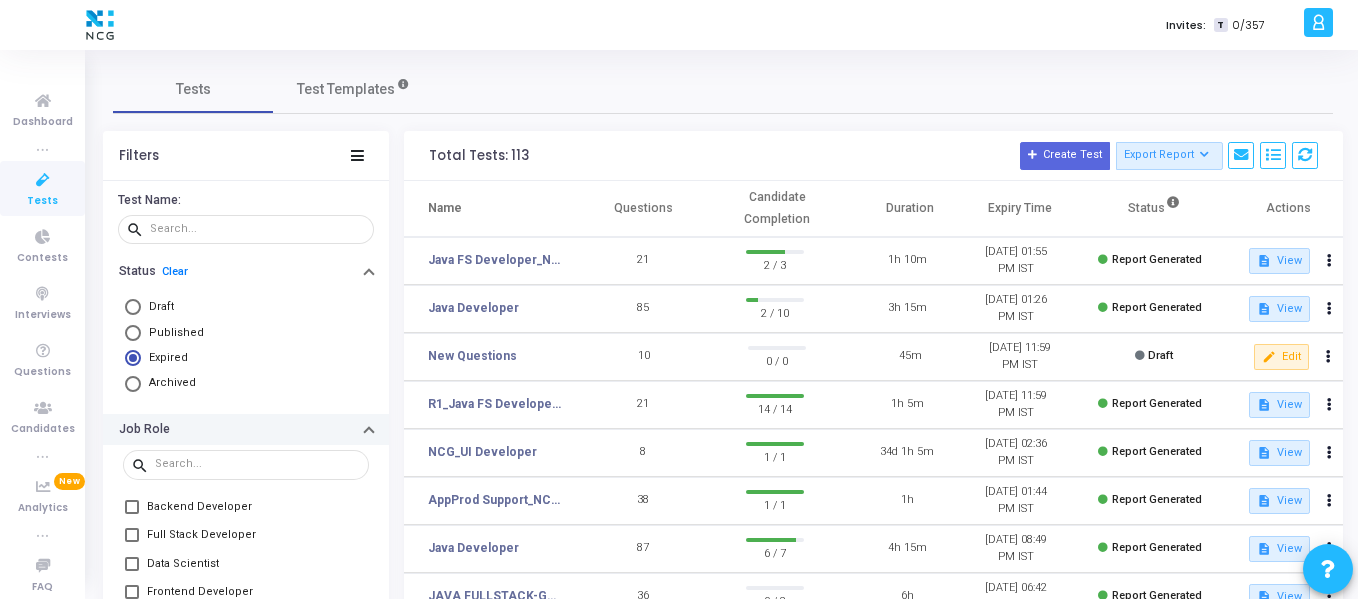 click on "Job Role" at bounding box center [246, 429] 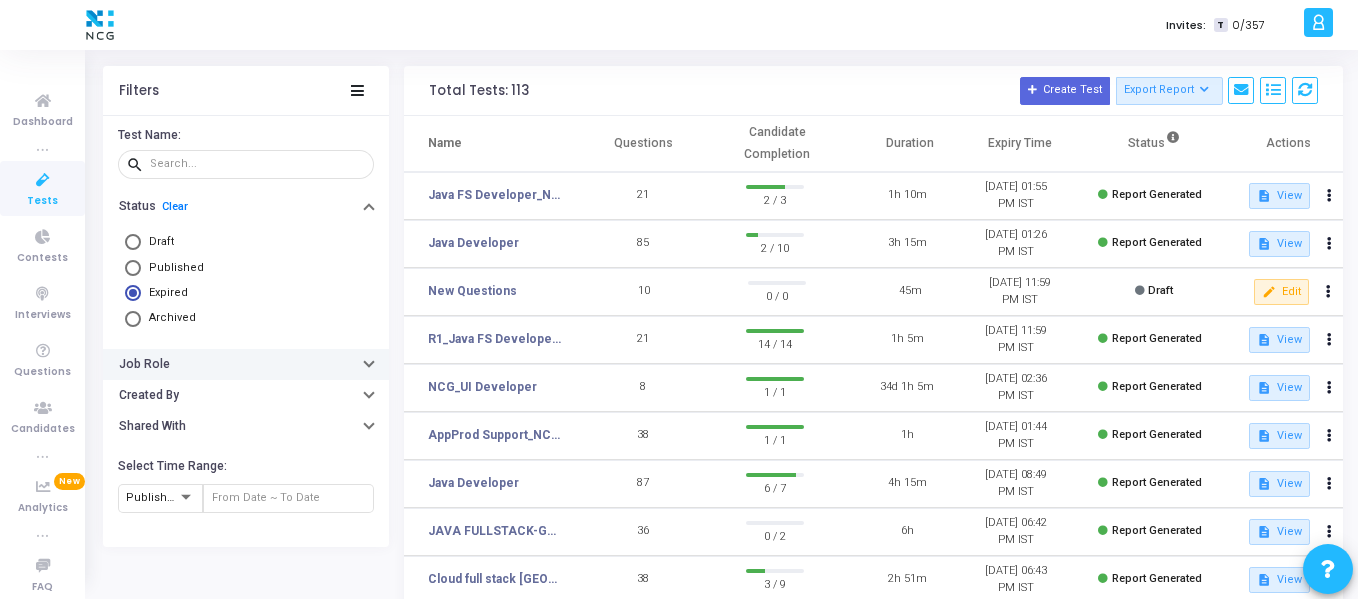 scroll, scrollTop: 66, scrollLeft: 0, axis: vertical 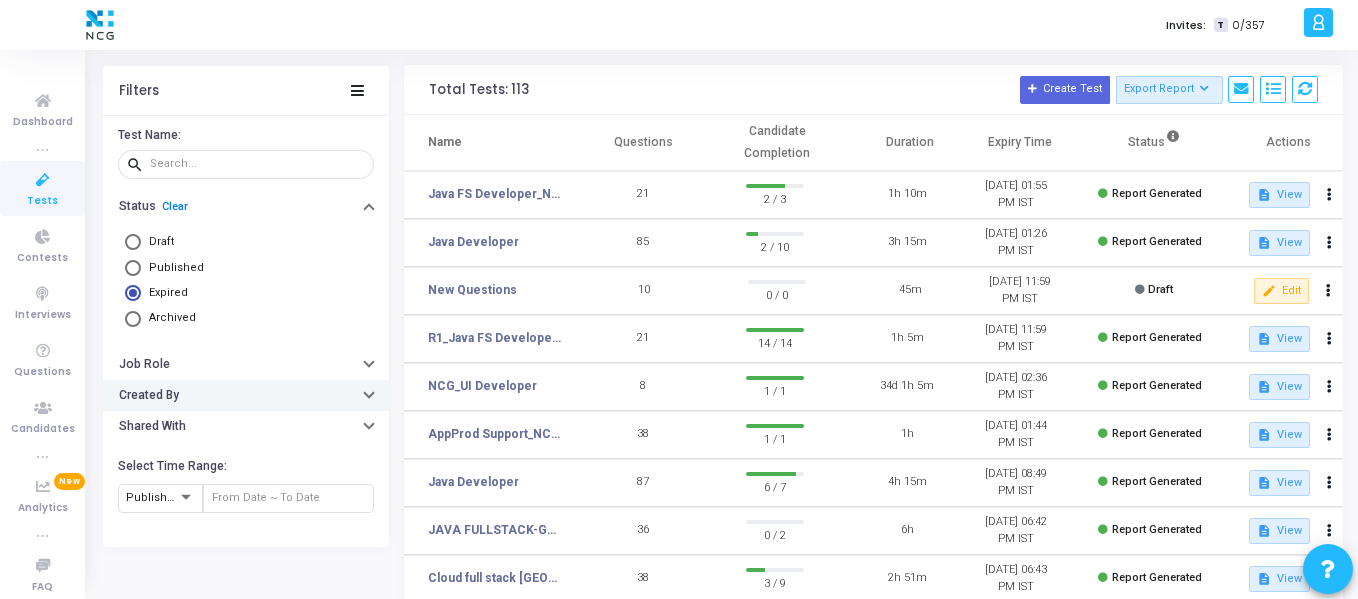 click on "Created By" at bounding box center (246, 394) 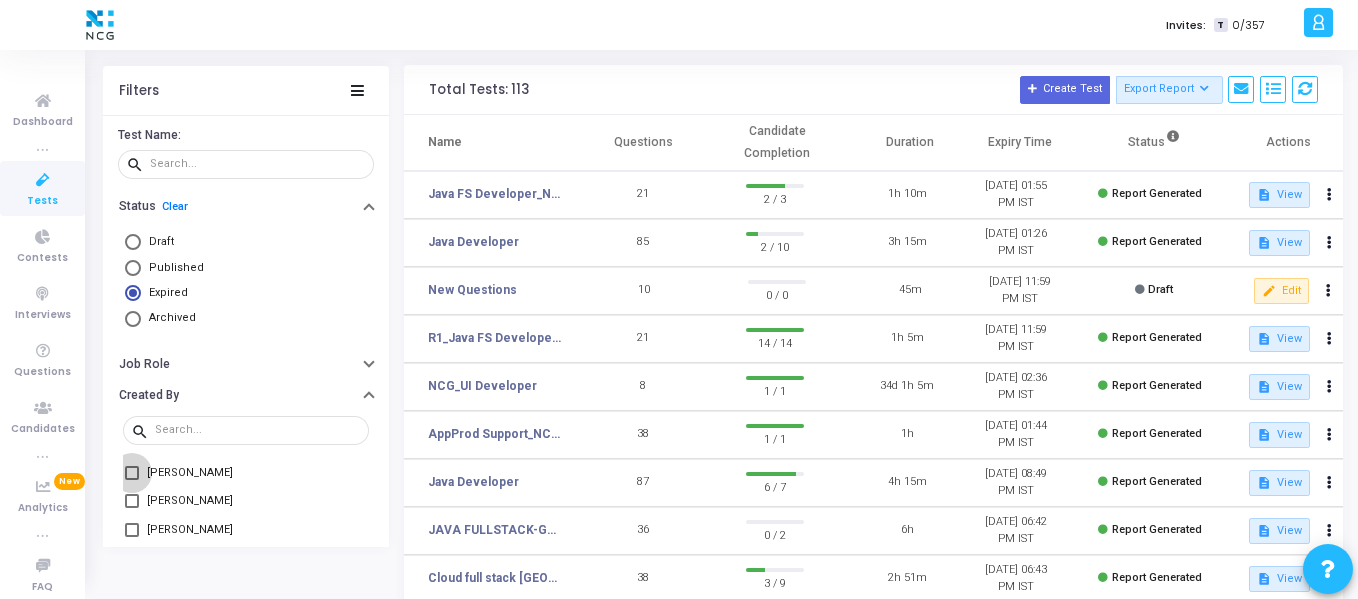 click on "[PERSON_NAME]" at bounding box center (190, 472) 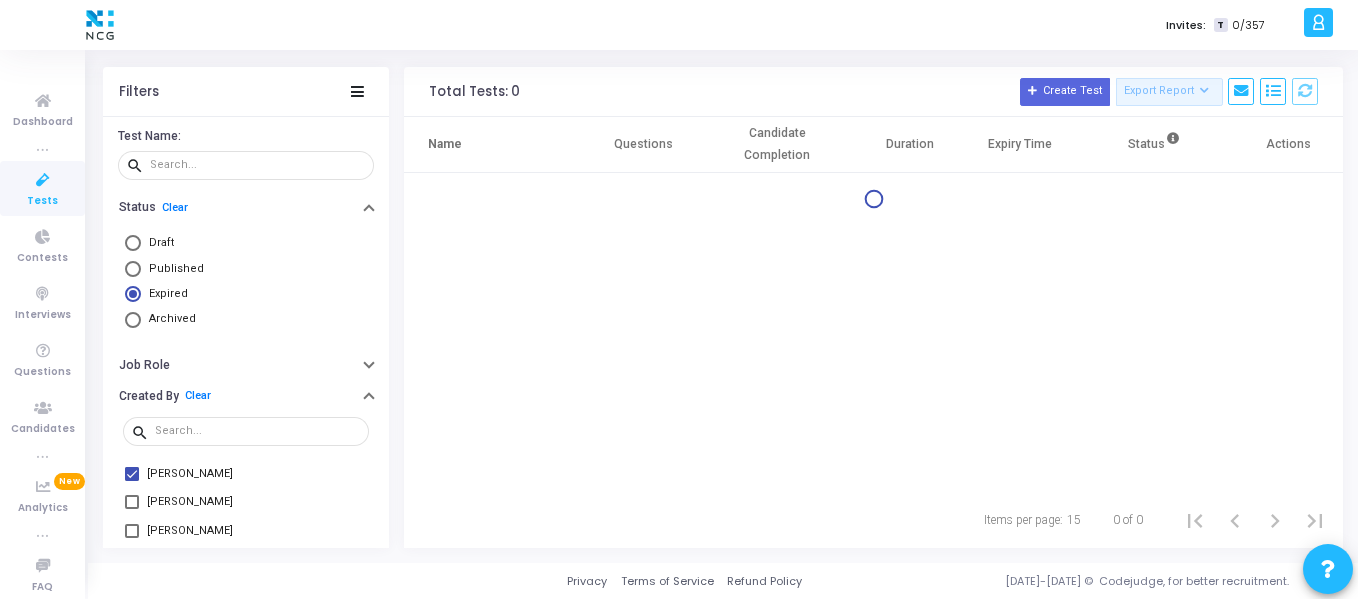 scroll, scrollTop: 0, scrollLeft: 0, axis: both 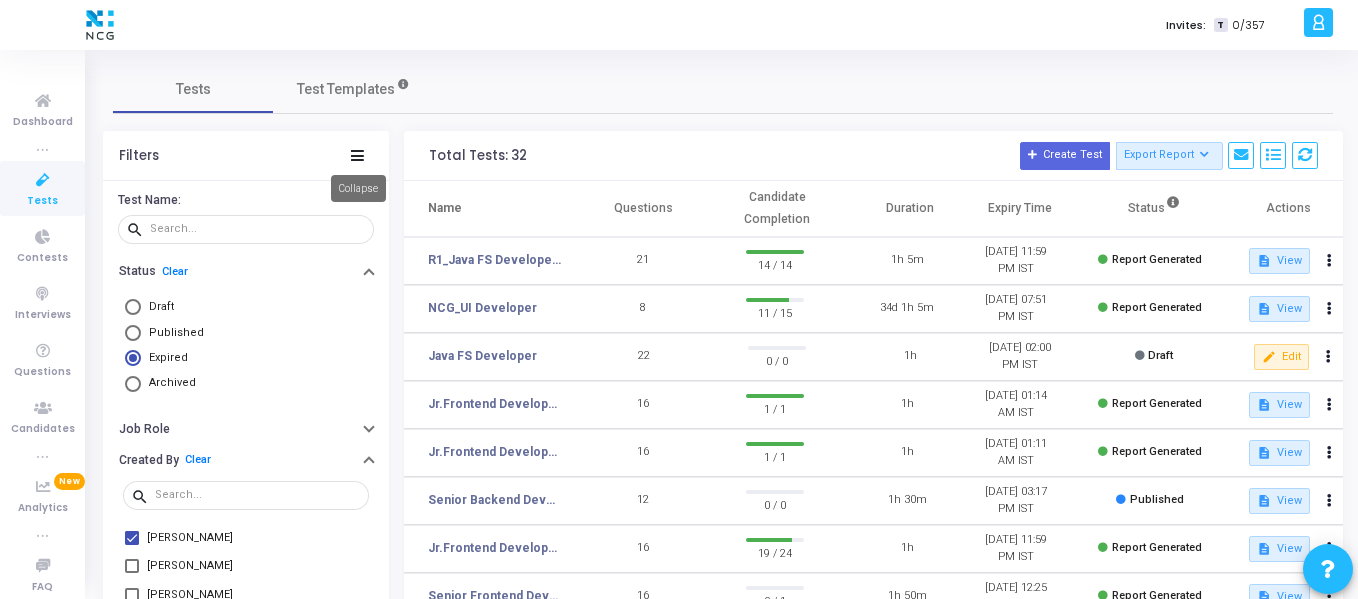 click 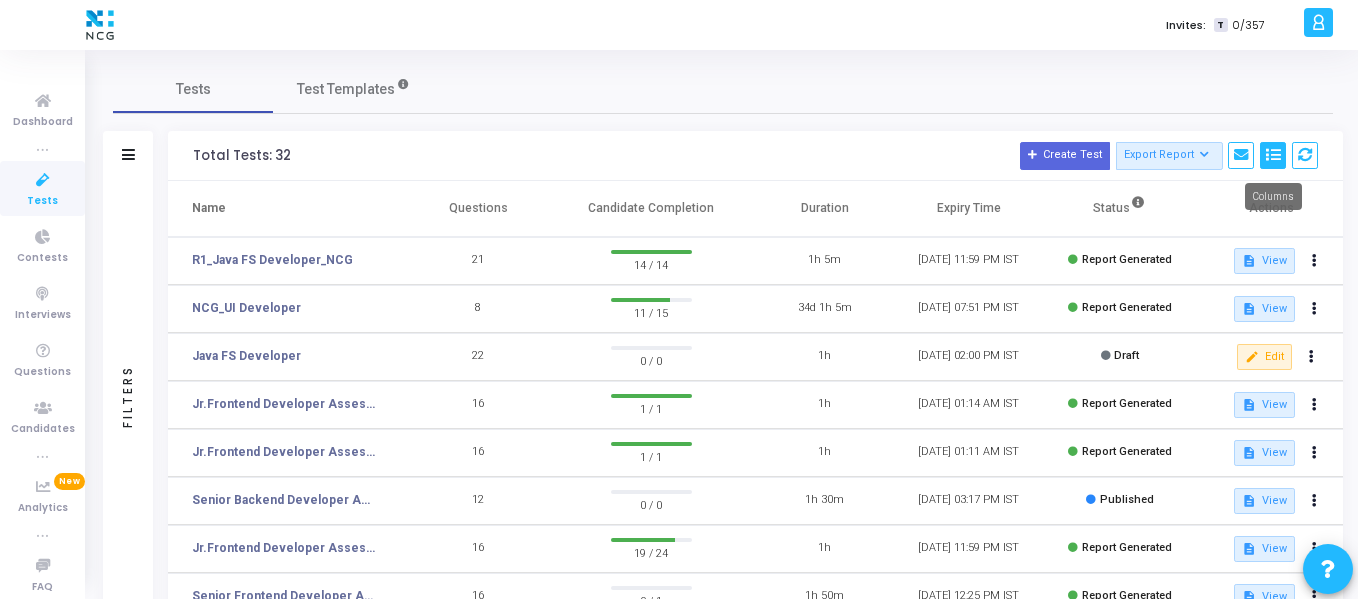 drag, startPoint x: 1275, startPoint y: 171, endPoint x: 1266, endPoint y: 156, distance: 17.492855 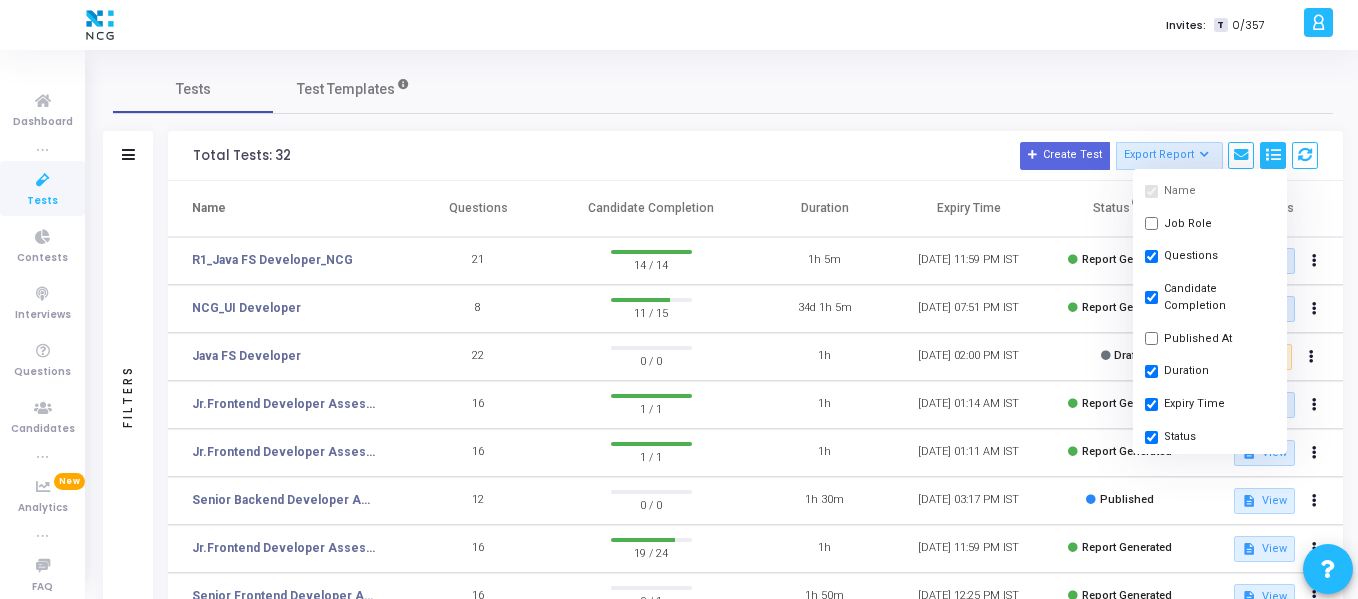 scroll, scrollTop: 49, scrollLeft: 0, axis: vertical 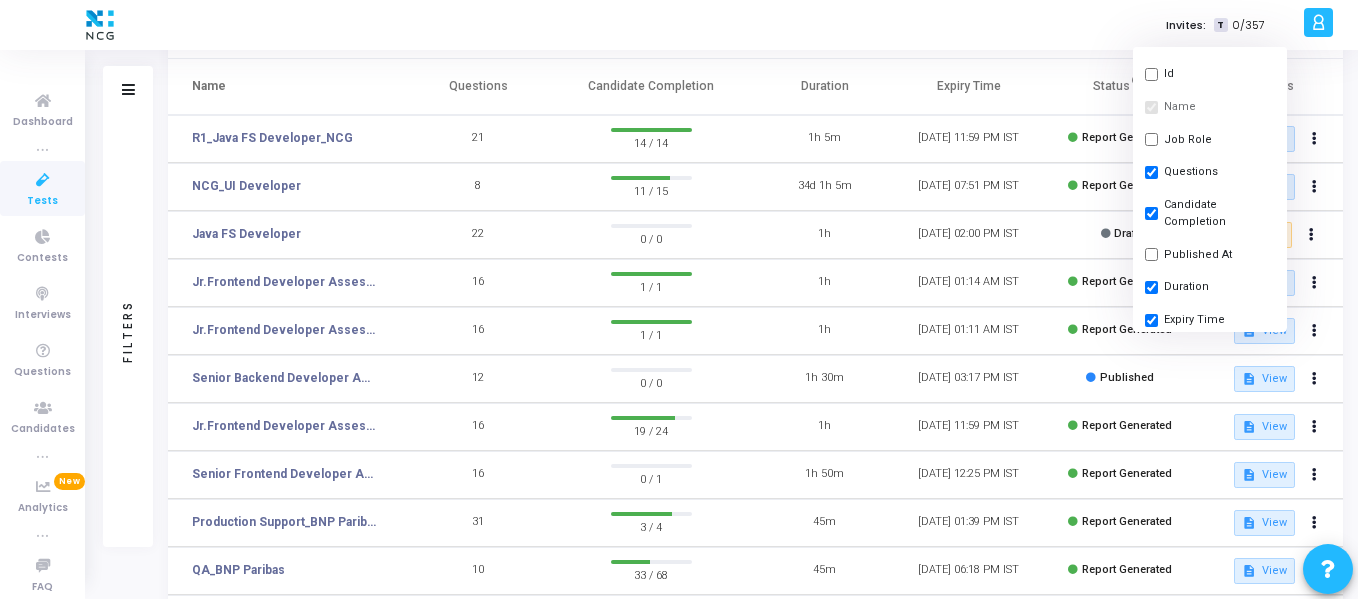 click on "Published At" 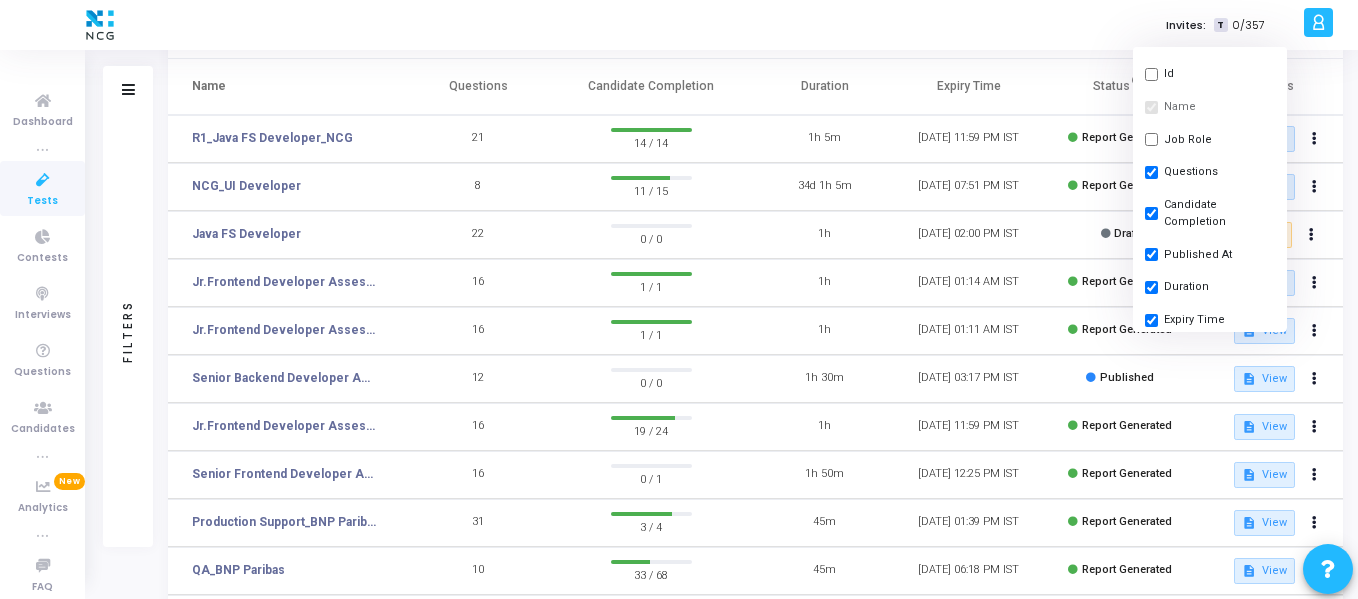 checkbox on "true" 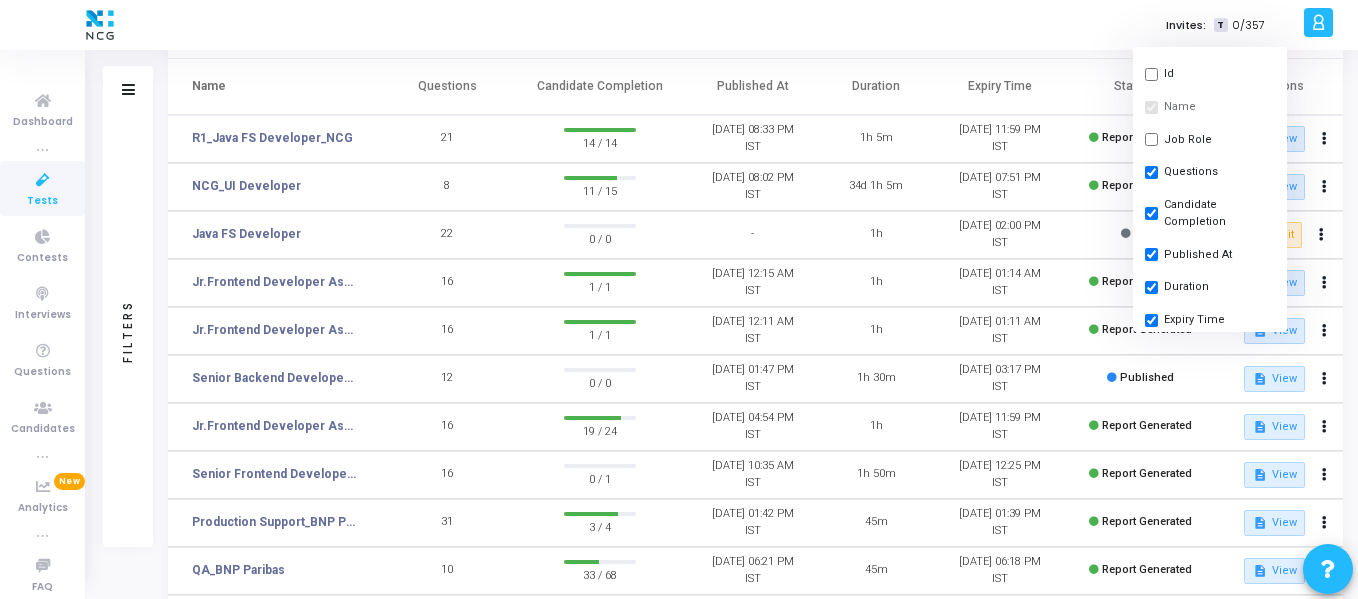 click on "Invites:  T   0/357" at bounding box center (749, 25) 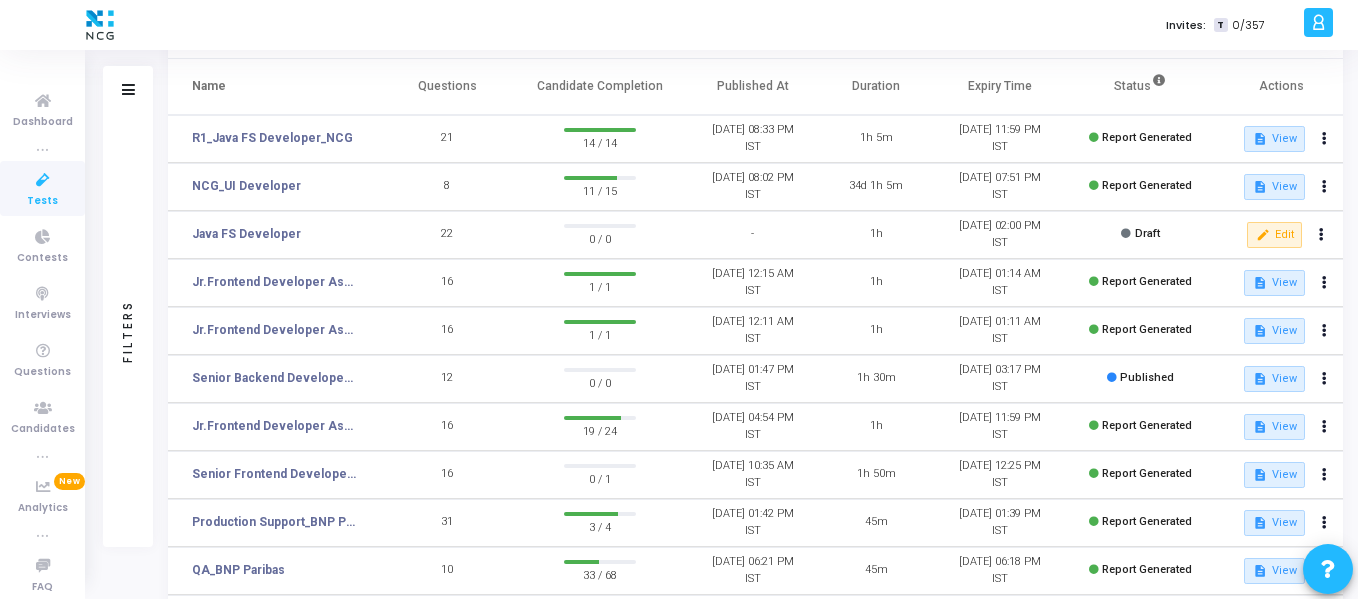 scroll, scrollTop: 0, scrollLeft: 0, axis: both 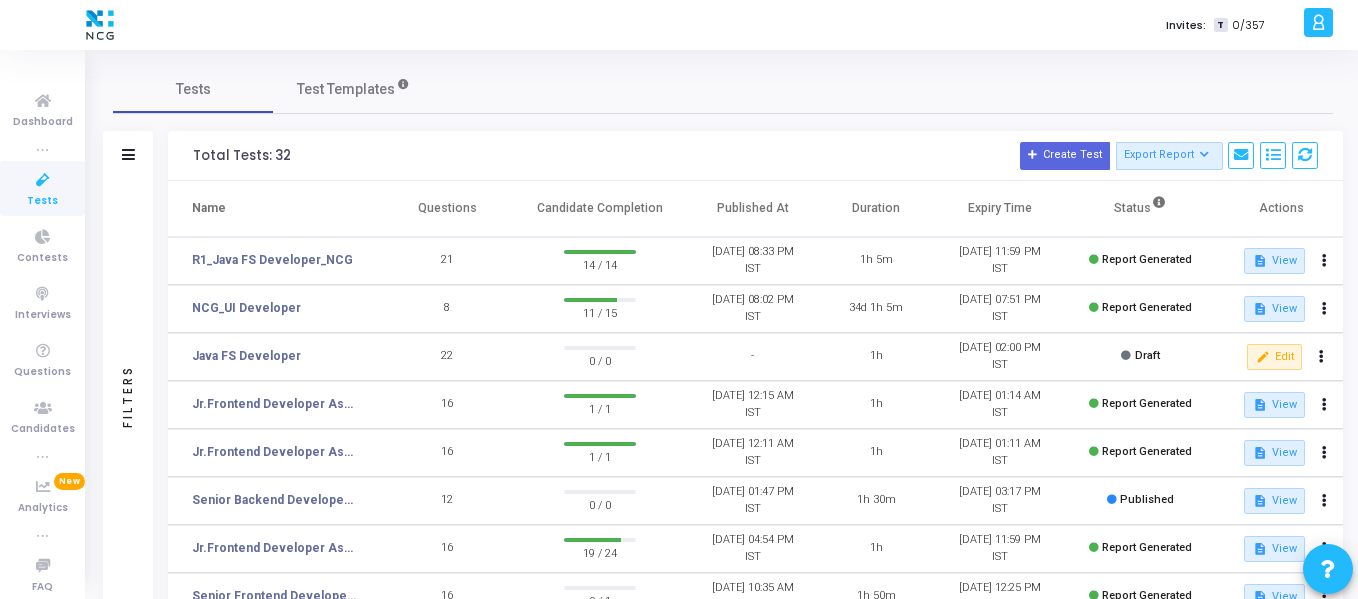 click at bounding box center (43, 180) 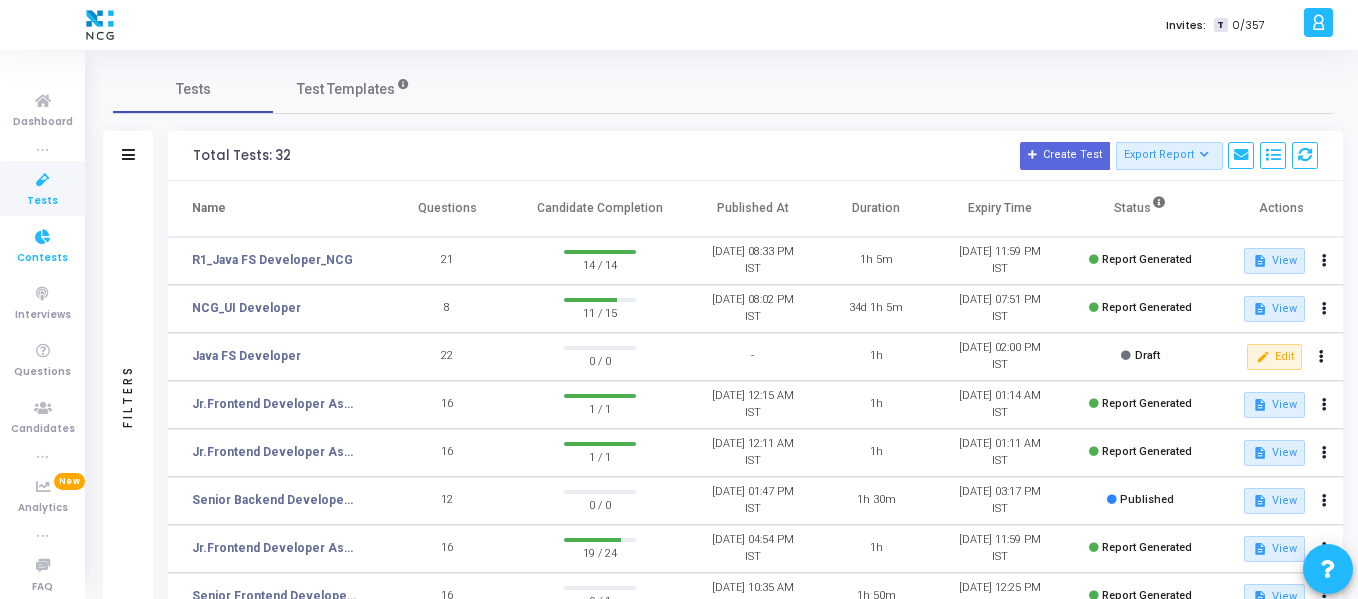 drag, startPoint x: 39, startPoint y: 190, endPoint x: 40, endPoint y: 252, distance: 62.008064 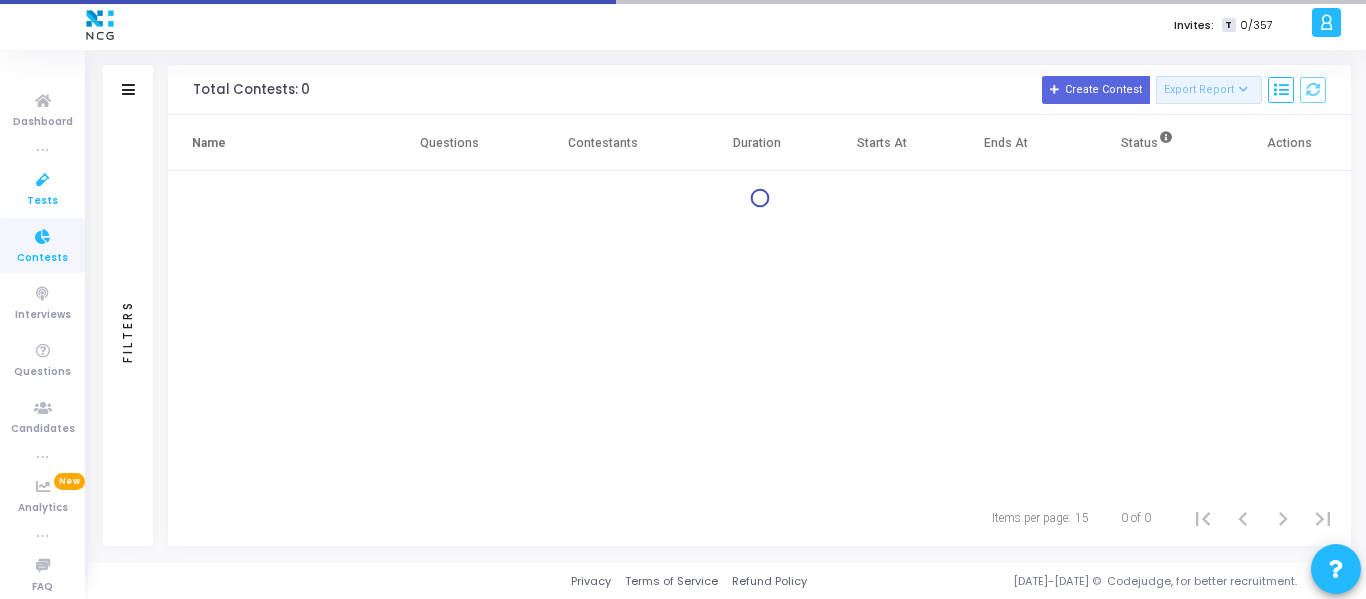 click at bounding box center [43, 180] 